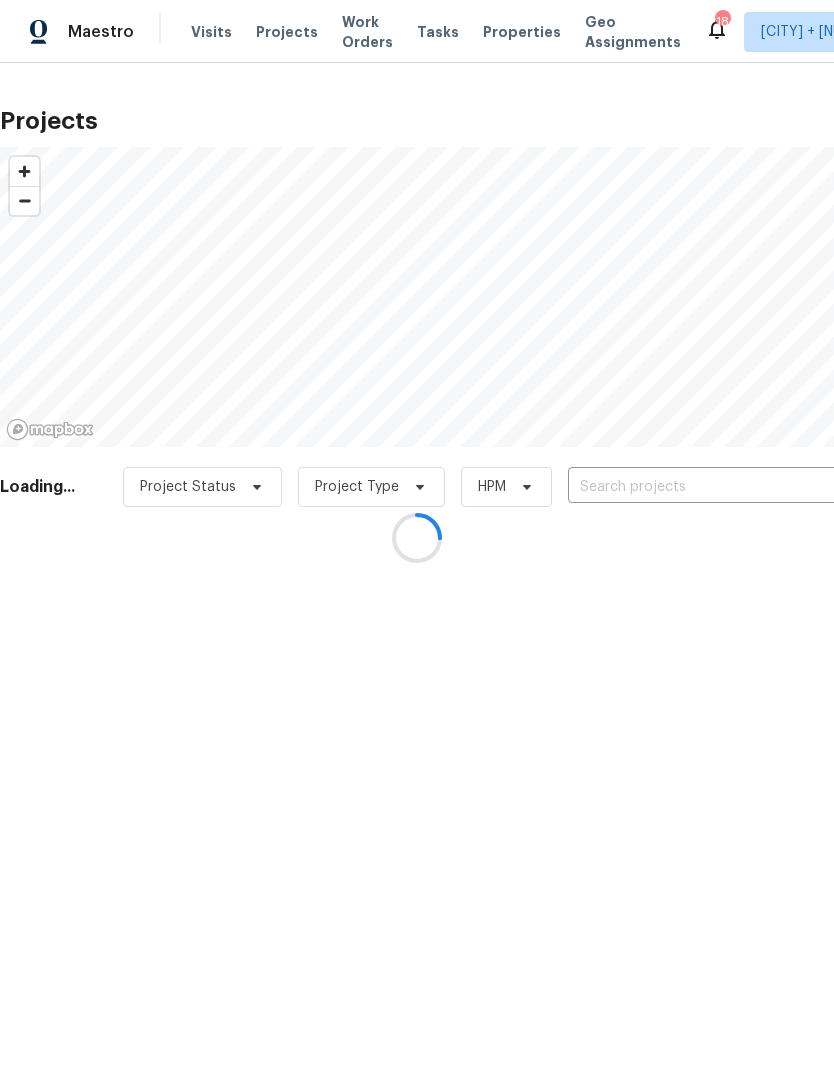 scroll, scrollTop: 0, scrollLeft: 0, axis: both 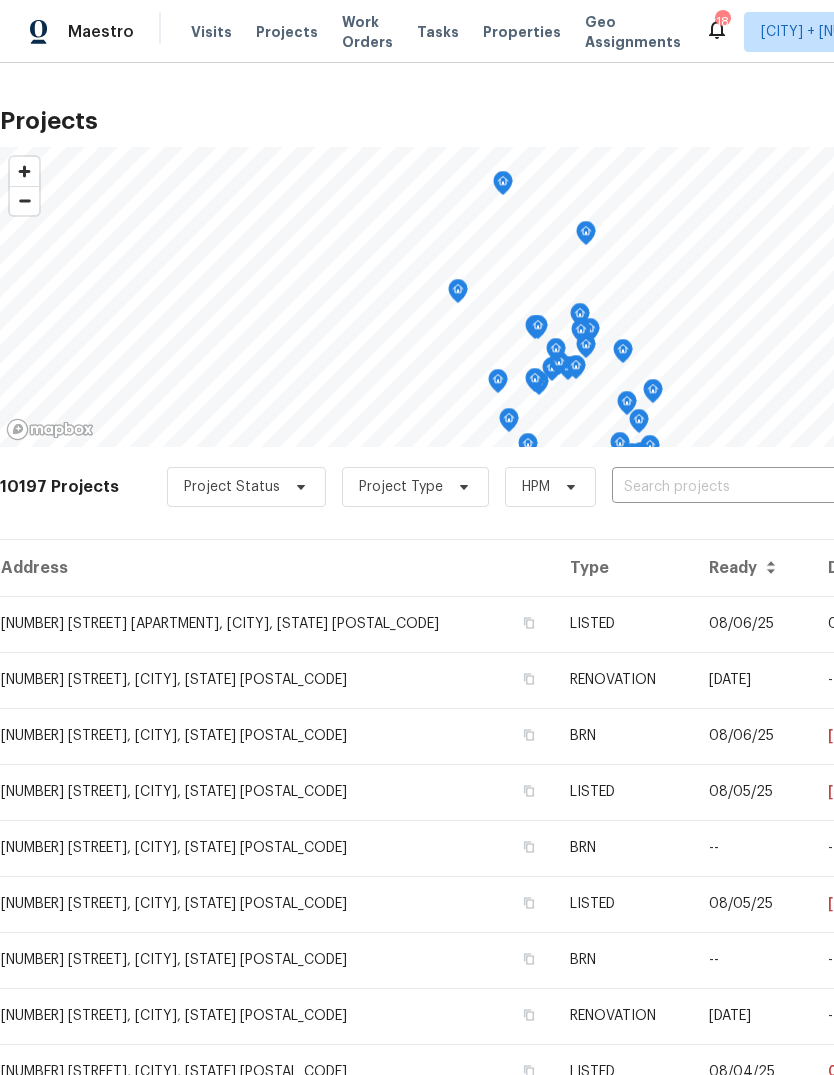 click at bounding box center (726, 487) 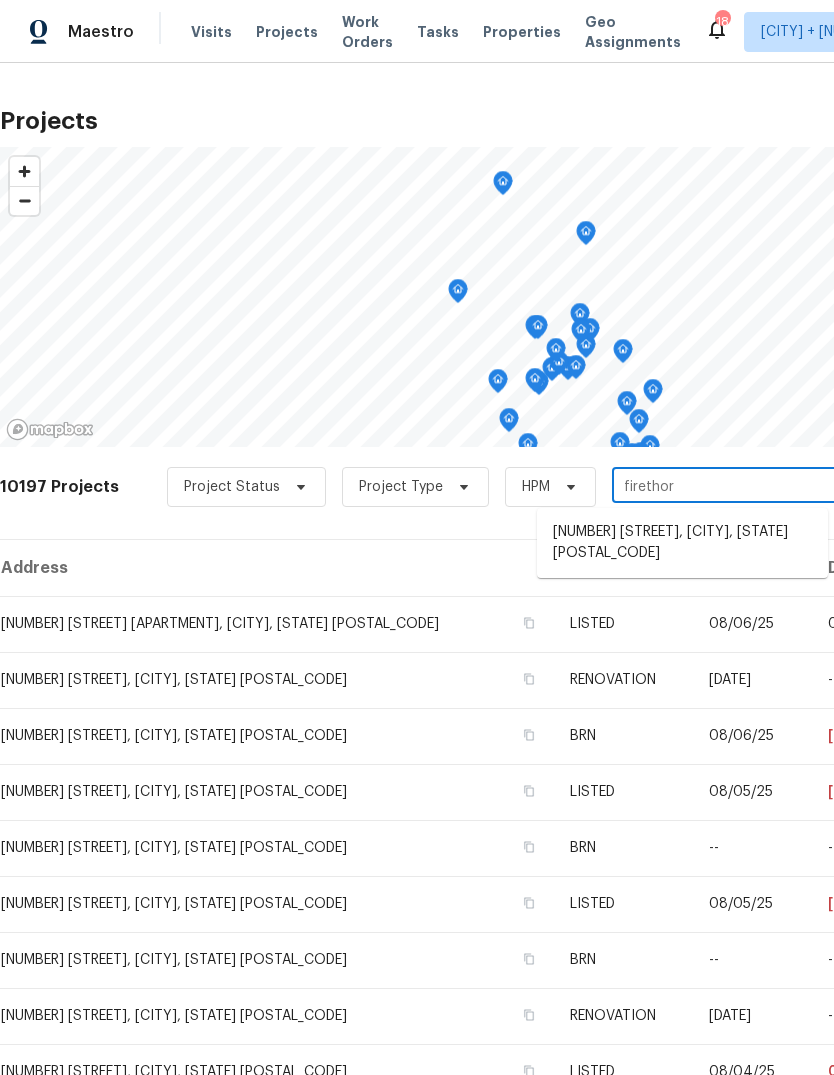 type on "firethorn" 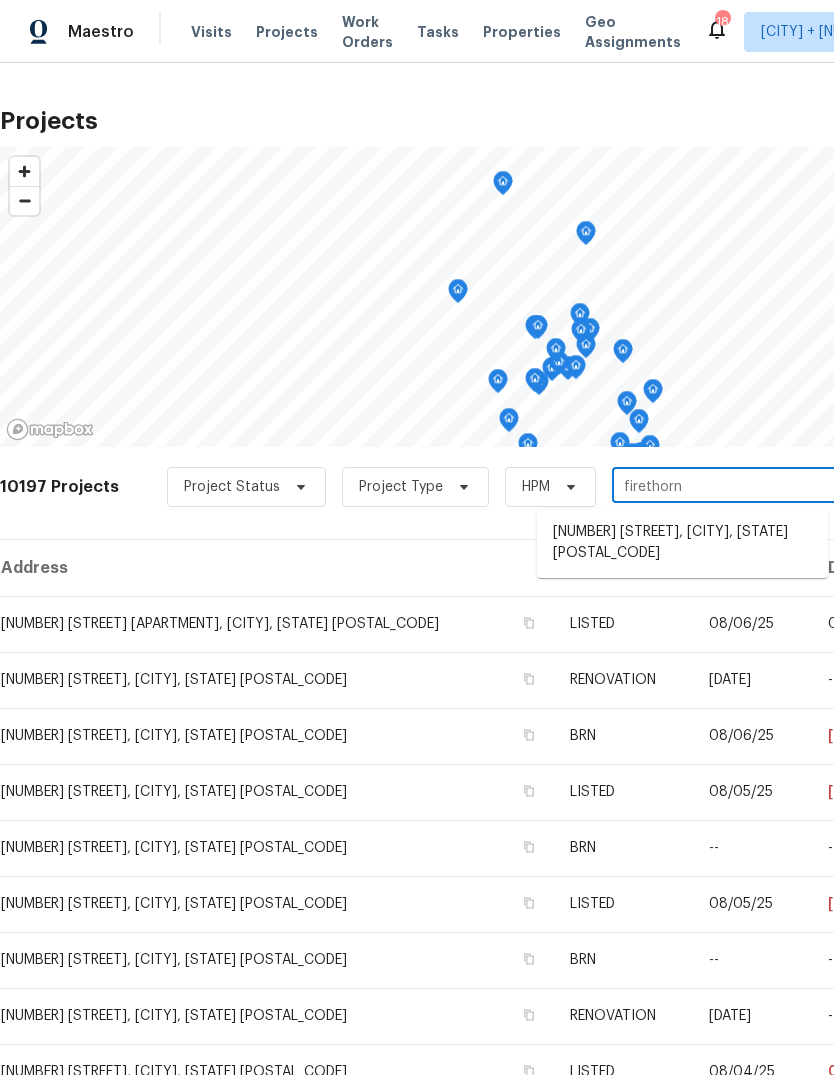 click on "[NUMBER] [STREET], [CITY], [STATE] [POSTAL_CODE]" at bounding box center [682, 543] 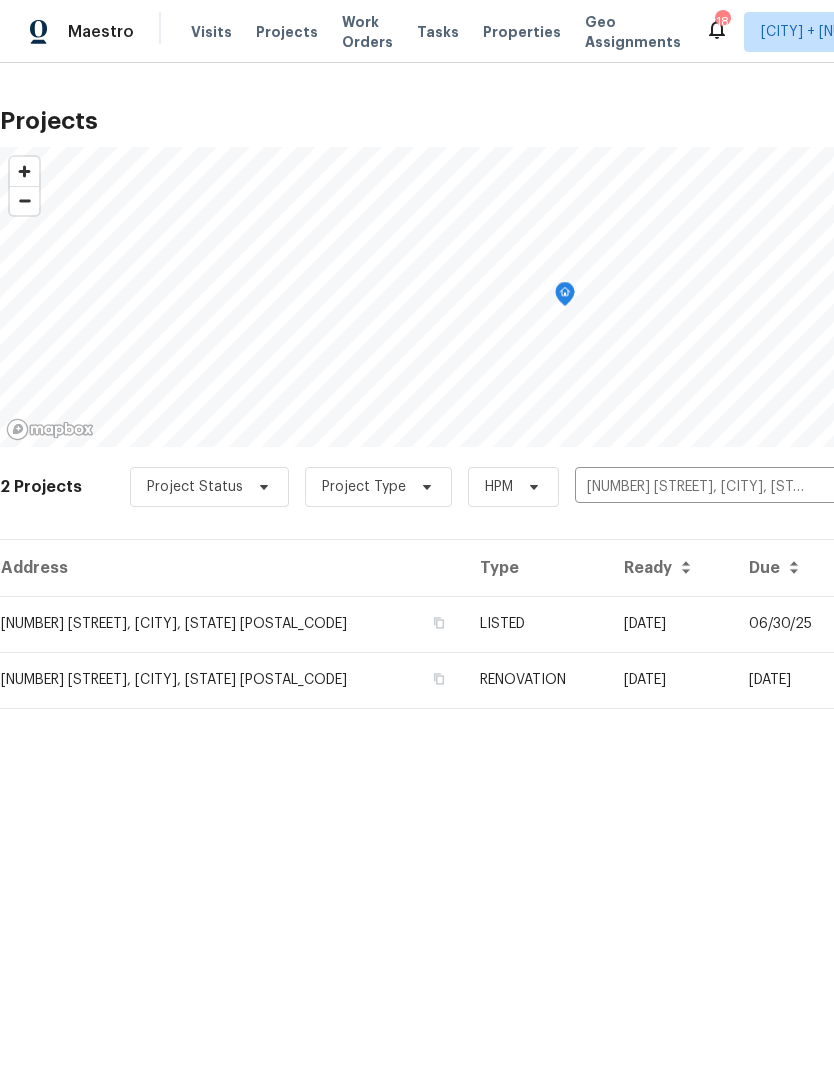 click on "RENOVATION" at bounding box center [536, 680] 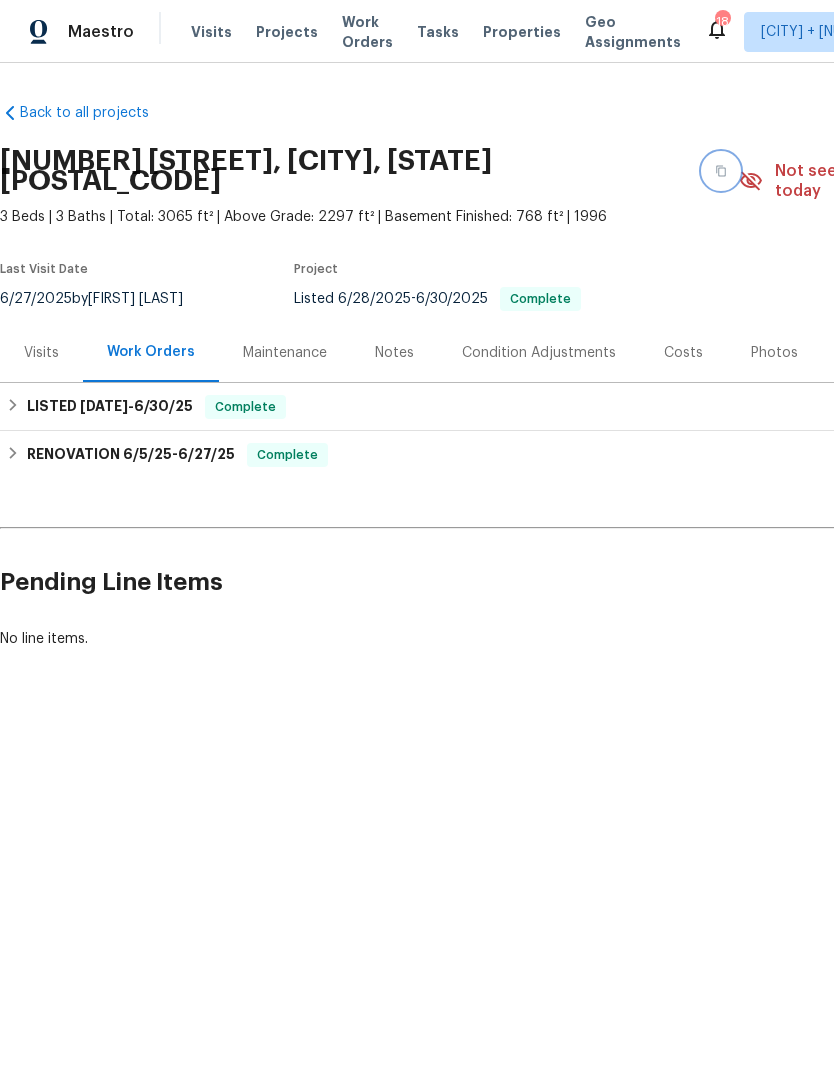 click at bounding box center (721, 171) 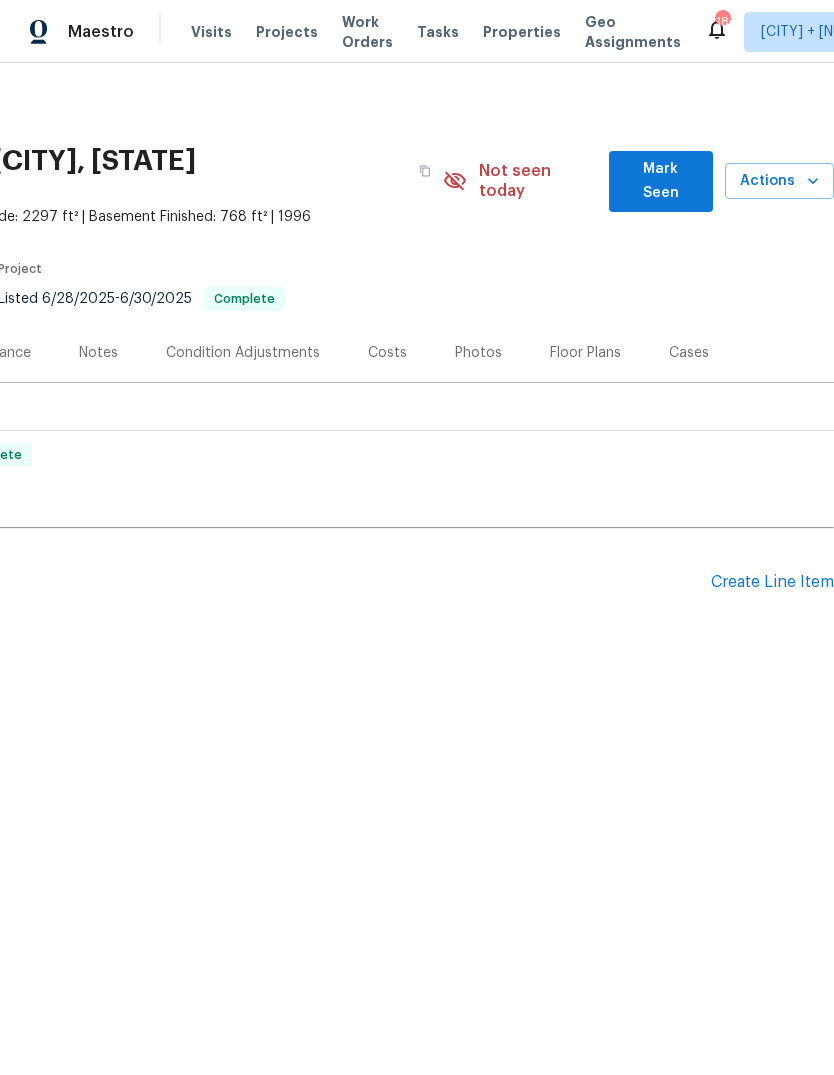 scroll, scrollTop: 0, scrollLeft: 296, axis: horizontal 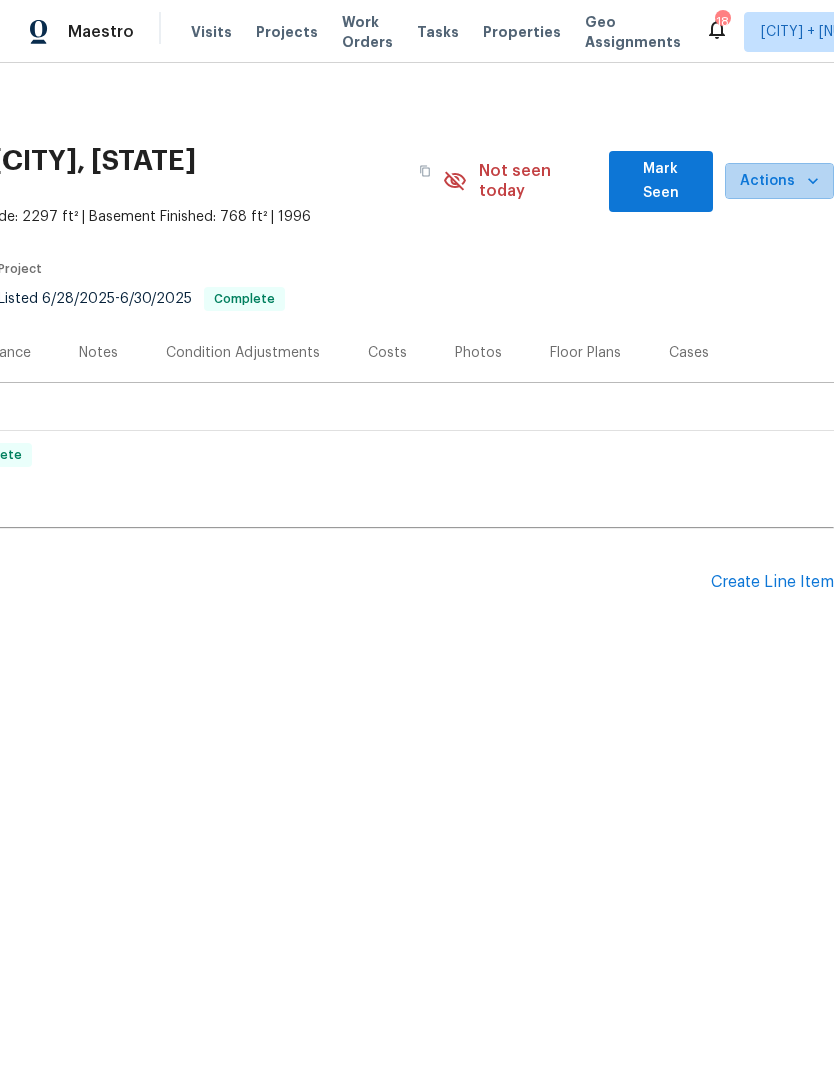 click 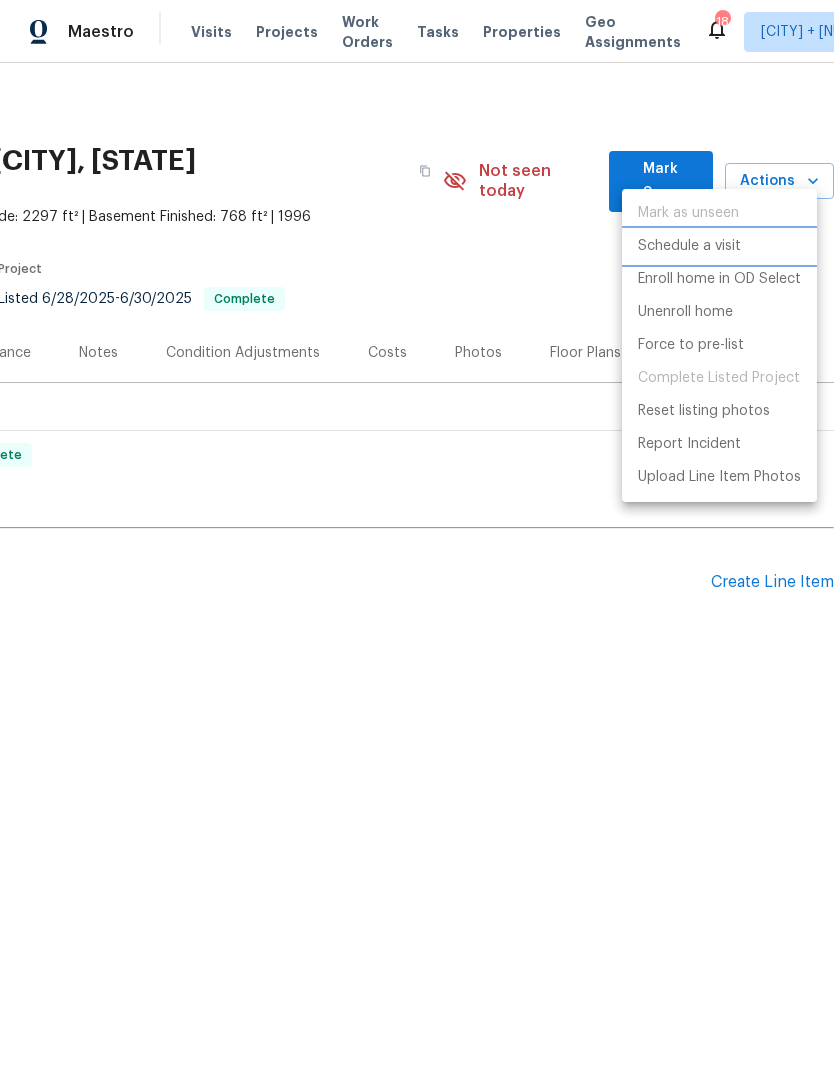 click on "Schedule a visit" at bounding box center [689, 246] 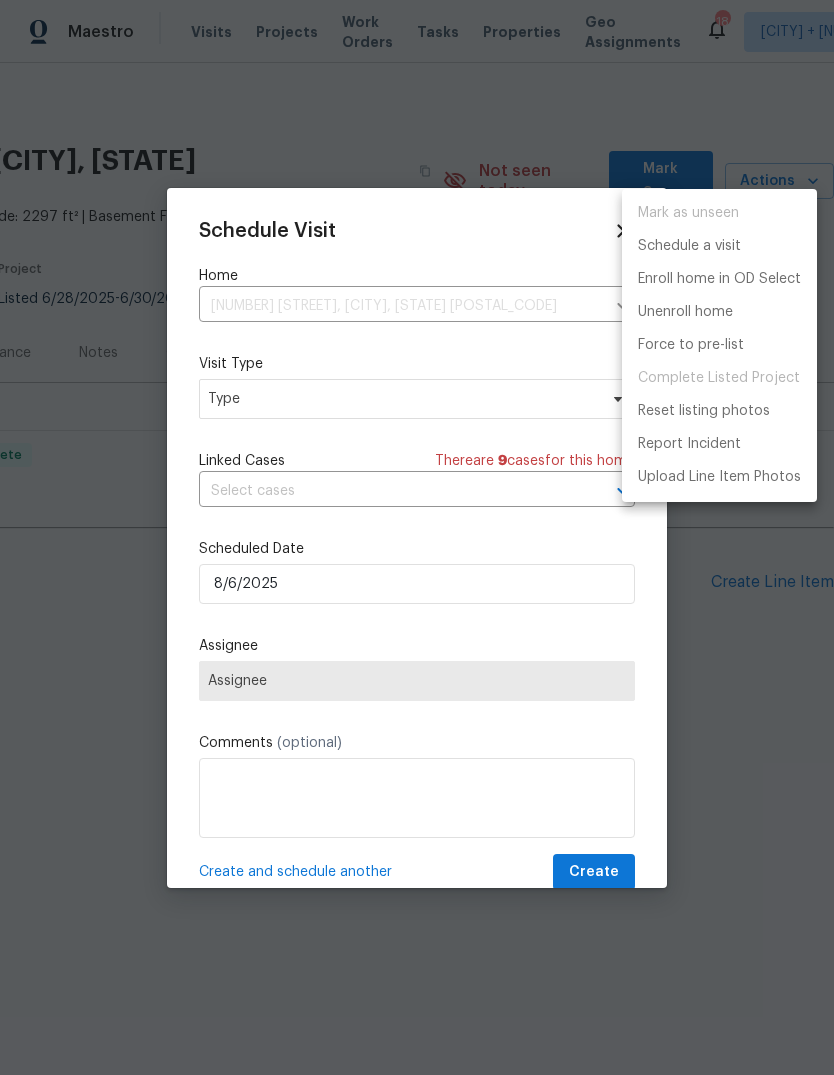 click at bounding box center (417, 537) 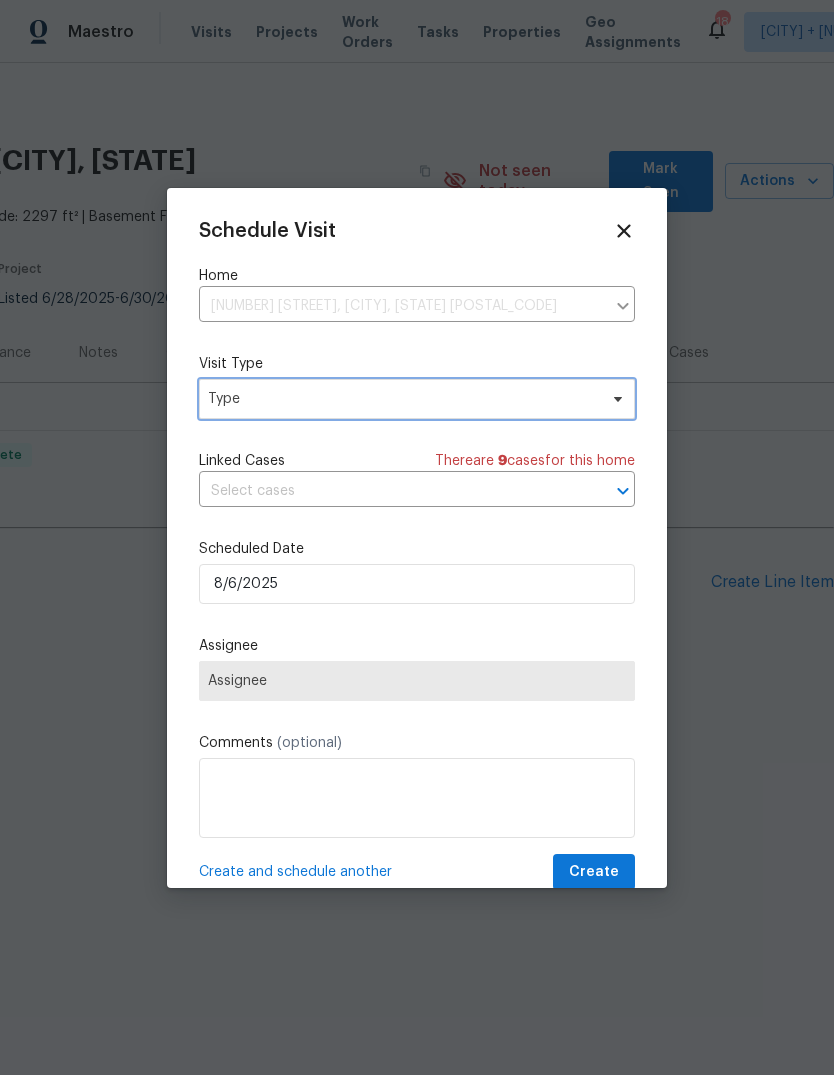 click on "Type" at bounding box center [402, 399] 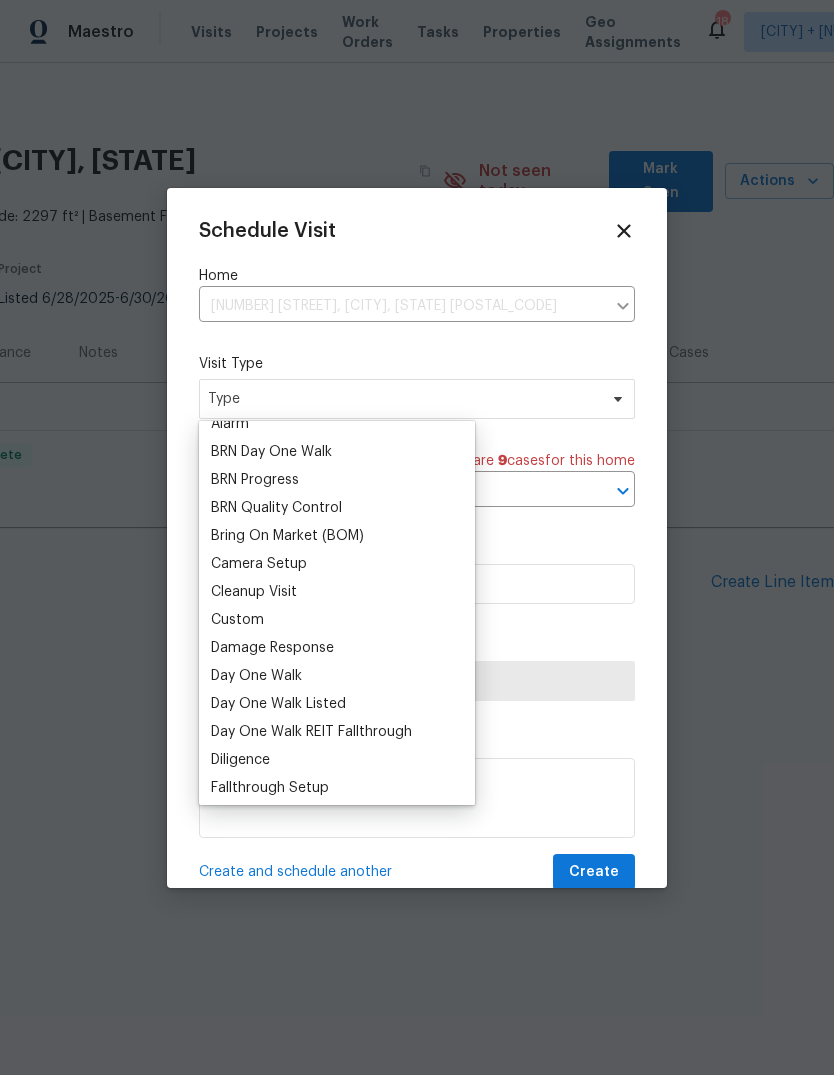 scroll, scrollTop: 139, scrollLeft: 0, axis: vertical 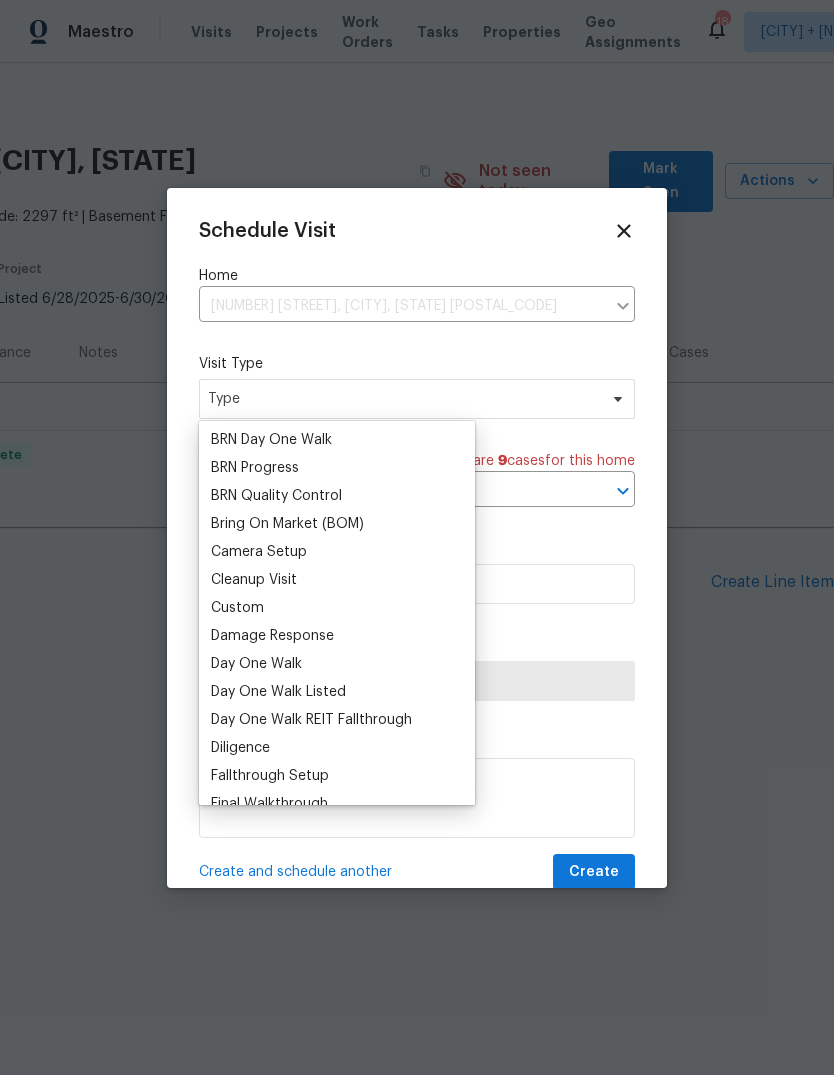 click on "Custom" at bounding box center [237, 608] 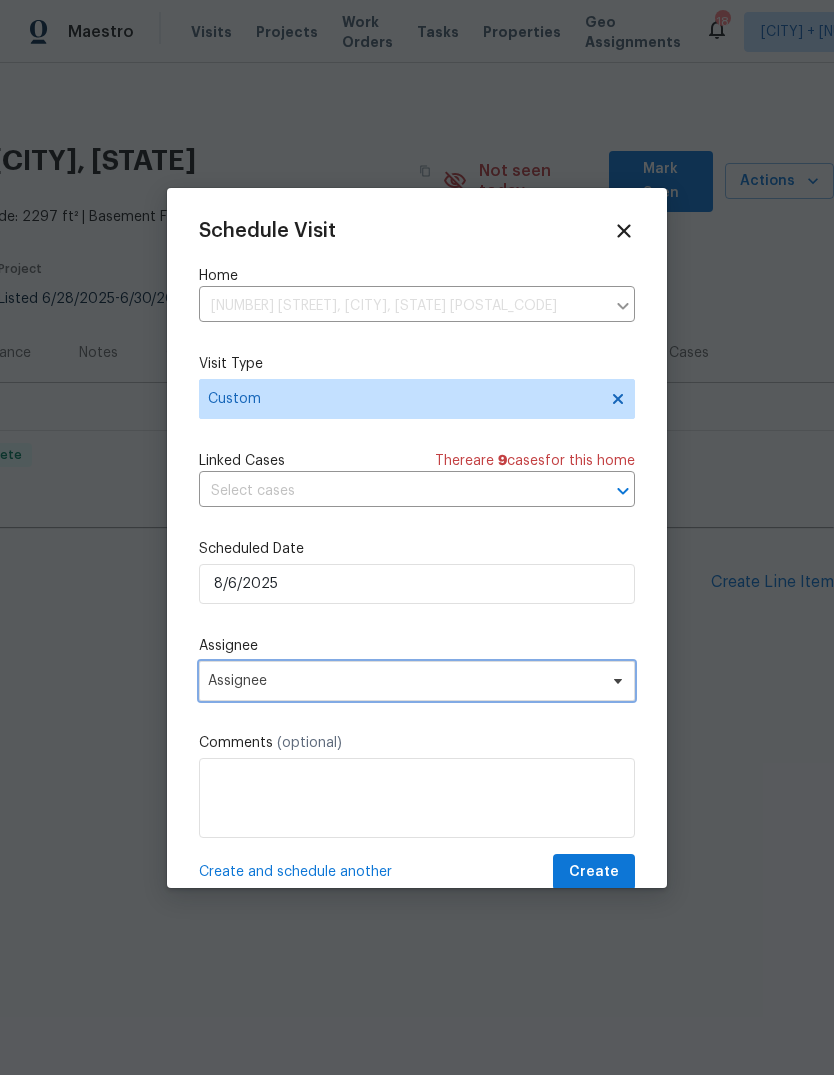 click on "Assignee" at bounding box center (404, 681) 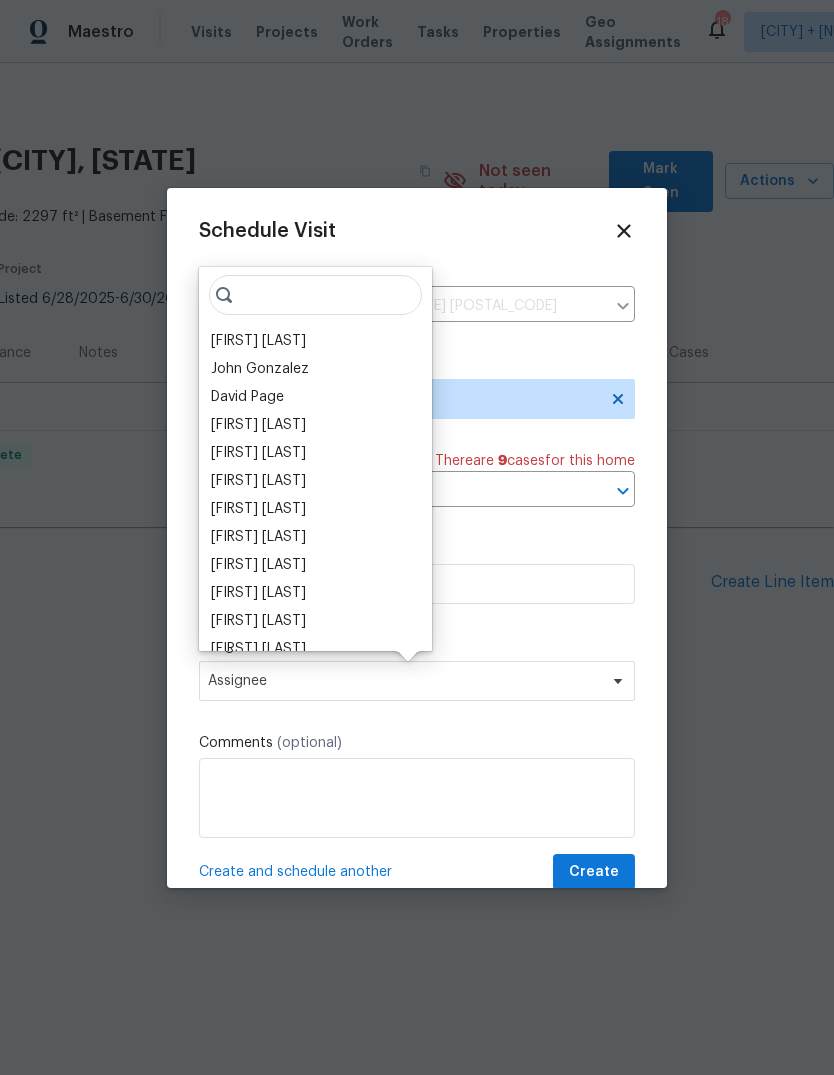 click on "[FIRST] [LAST]" at bounding box center [258, 341] 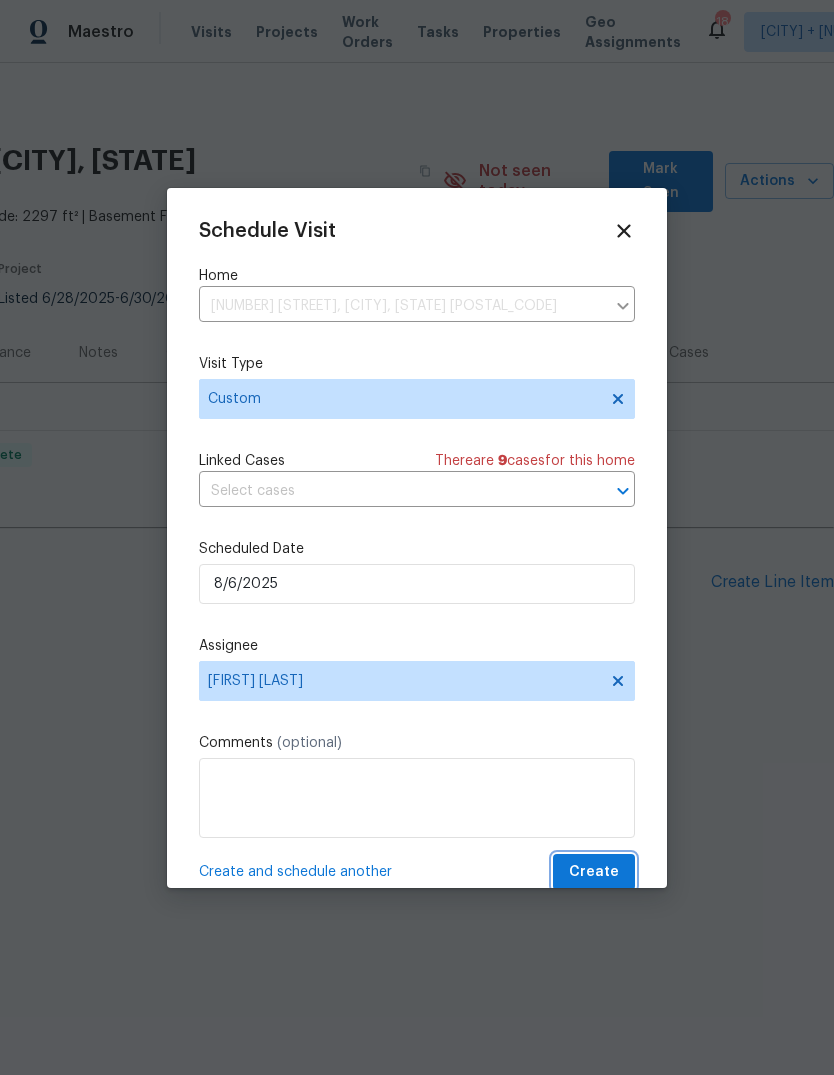 click on "Create" at bounding box center (594, 872) 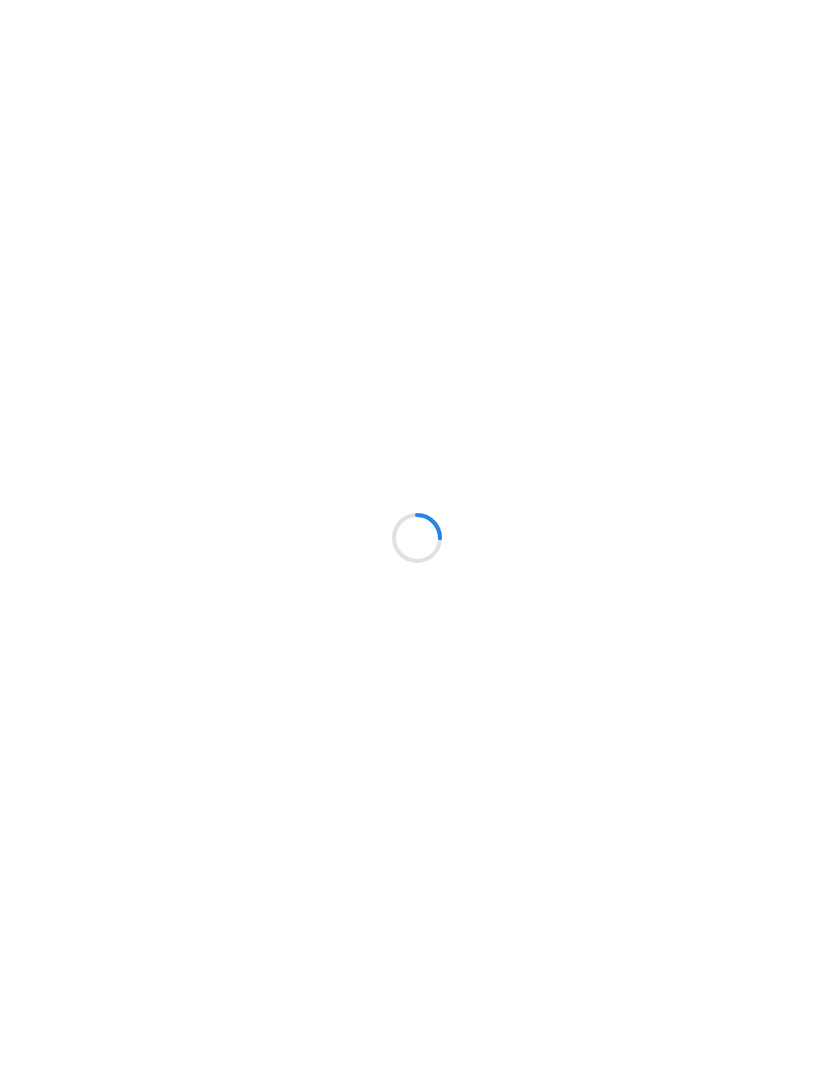 scroll, scrollTop: 0, scrollLeft: 0, axis: both 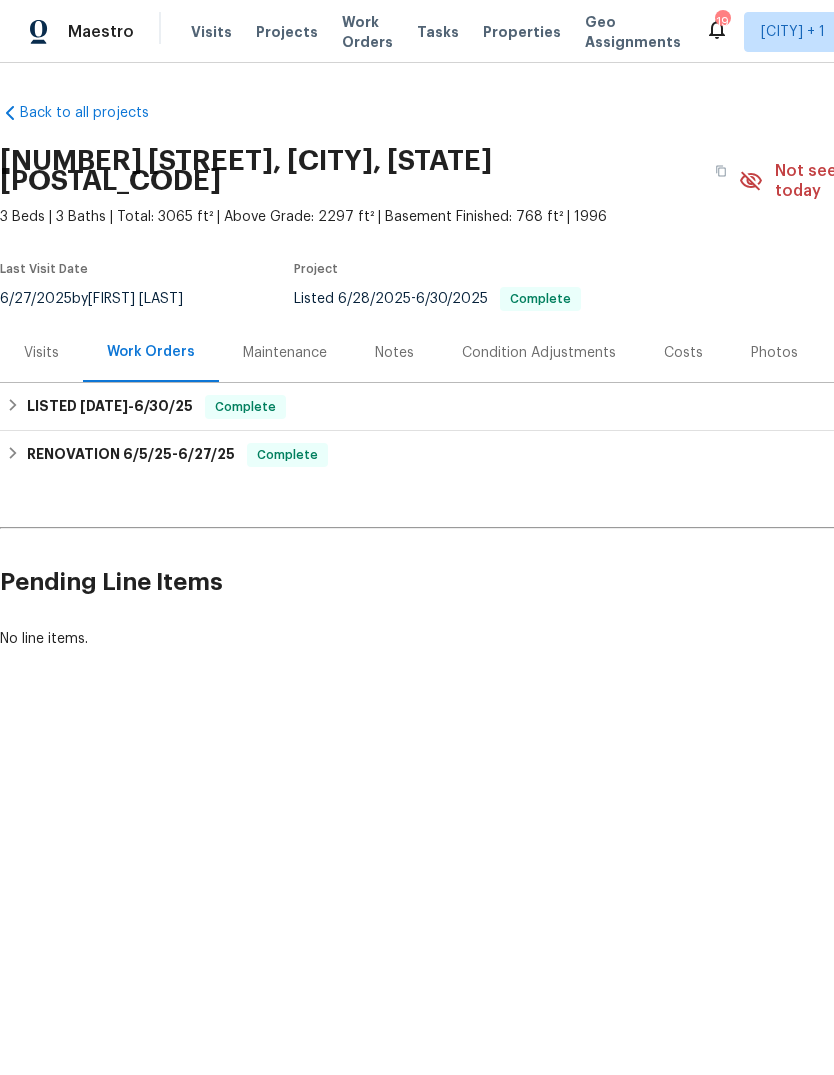click on "Maestro Visits Projects Work Orders Tasks Properties Geo Assignments 19 [CITY] + 1 [FIRST] [LAST] Back to all projects [NUMBER] [STREET], [CITY], [STATE] [POSTAL_CODE] 3 Beds | 3 Baths | Total: 3065 ft² | Above Grade: 2297 ft² | Basement Finished: 768 ft² | 1996 Not seen today Mark Seen Actions Last Visit Date 6/27/2025  by  [FIRST] [LAST]   Project Listed   6/28/2025  -  6/30/2025 Complete Visits Work Orders Maintenance Notes Condition Adjustments Costs Photos Floor Plans Cases LISTED   6/28/25  -  6/30/25 Complete Jav Construction GENERAL_CONTRACTOR, OD_SELECT $14,754.75 12 Repairs 6/5/2025  -  6/27/2025 Paid Centralized Purchasing PAINTING, APPLIANCE, CABINETS, OD_SELECT $1,251.97 1 Repair | 1 Upgrade 6/5/2025  -  6/5/2025 Complete Redi Carpet Inc FLOORING $5,292.14 2 Repairs 6/5/2025  -  6/25/2025 Paid That One Guy Installations ELECTRICAL, HVAC, PLUMBING, BRN_AND_LRR $360.00 1 Repair | 1 Upgrade 6/5/2025" at bounding box center (417, 392) 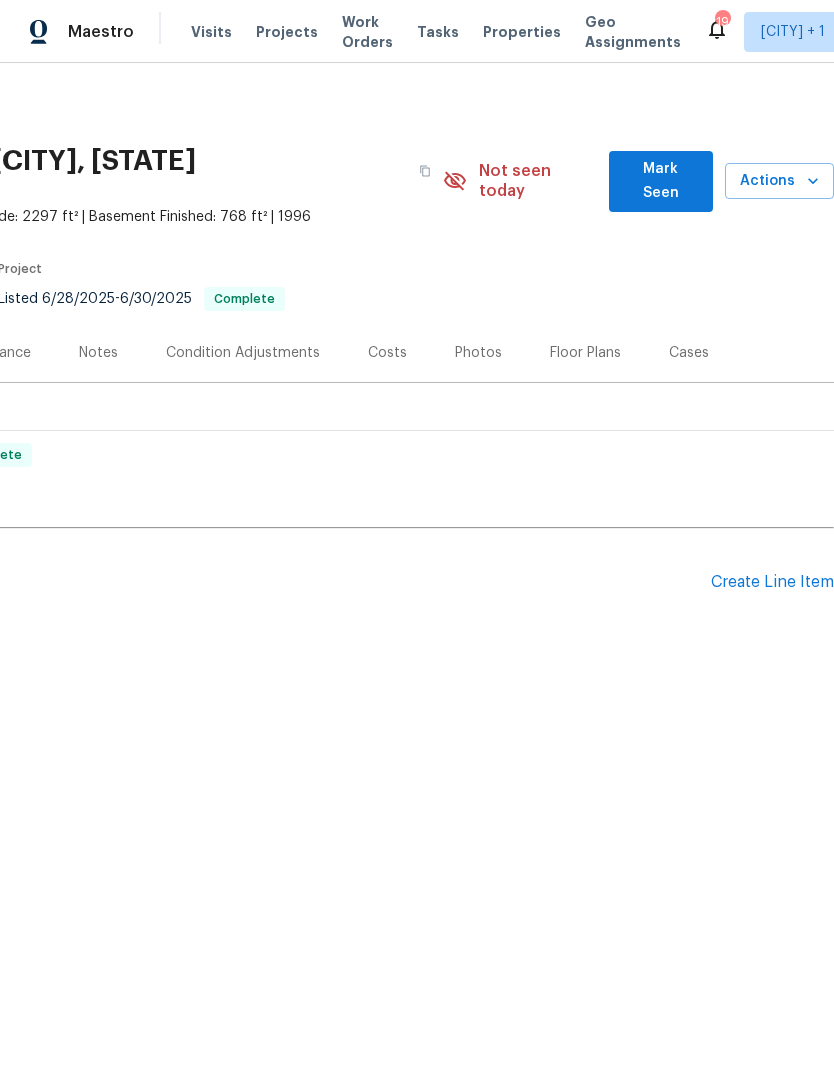 scroll, scrollTop: 0, scrollLeft: 296, axis: horizontal 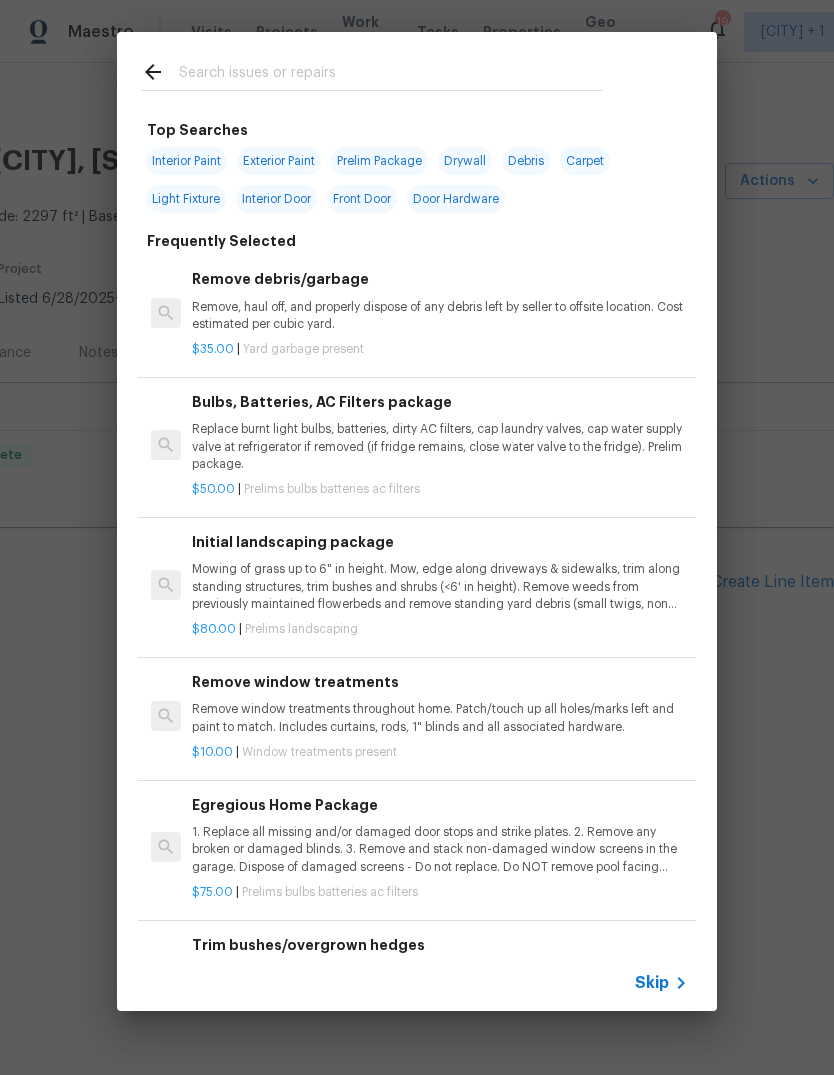 click on "Skip" at bounding box center [652, 983] 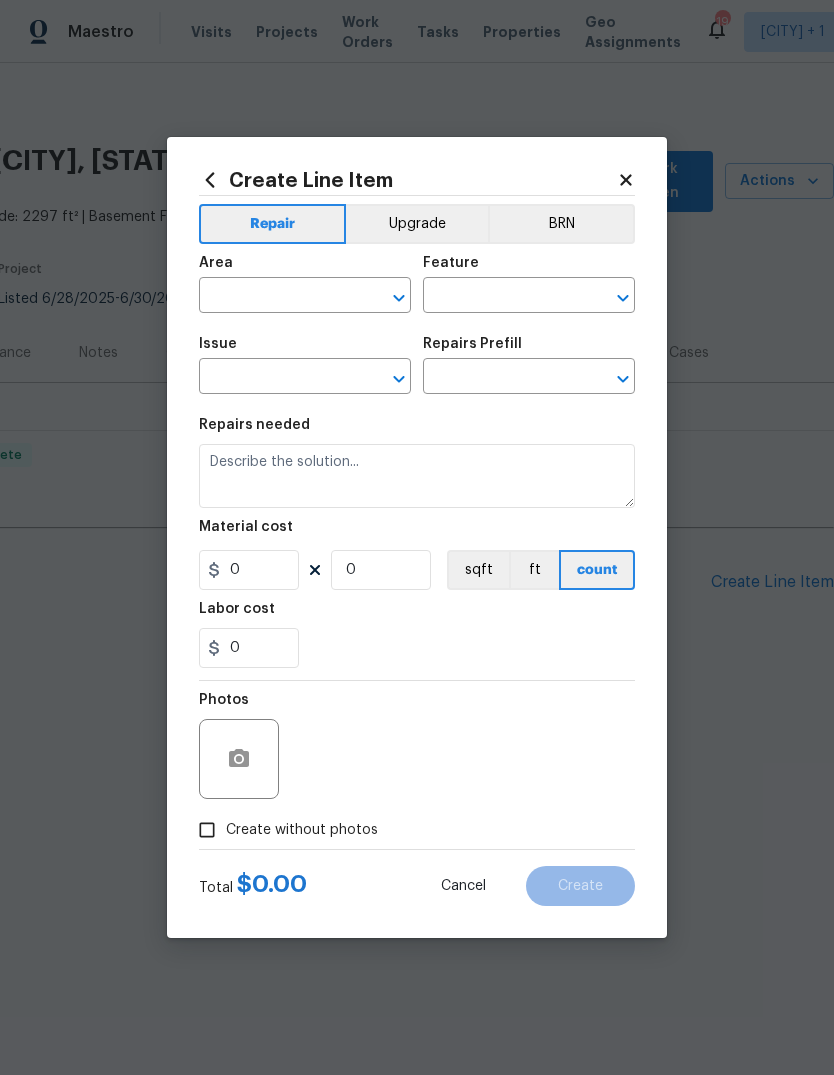 click at bounding box center (277, 297) 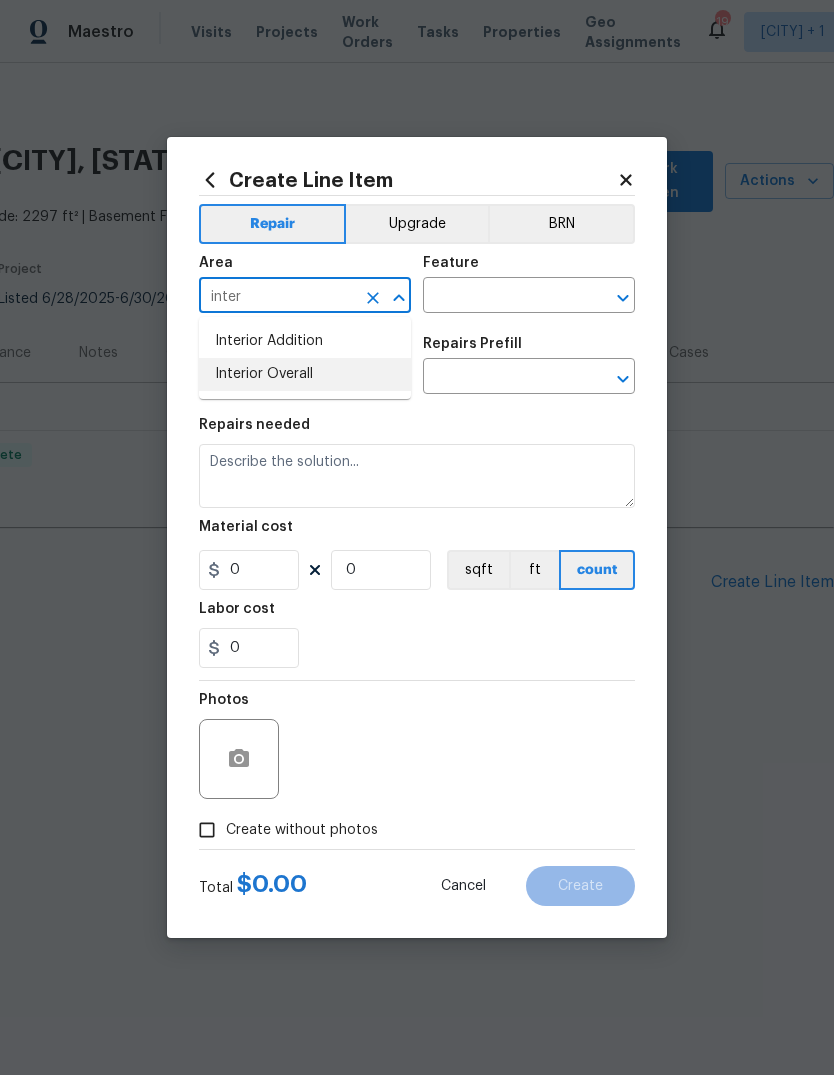 click on "Interior Overall" at bounding box center [305, 374] 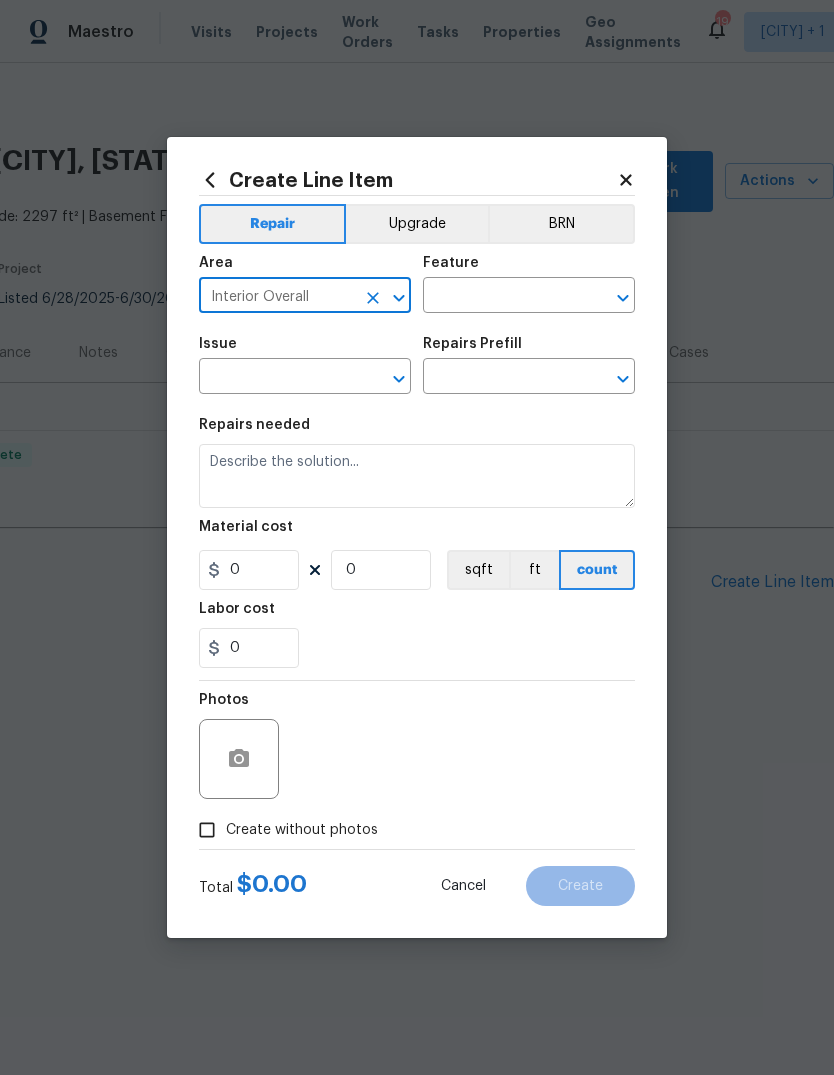 click at bounding box center (501, 297) 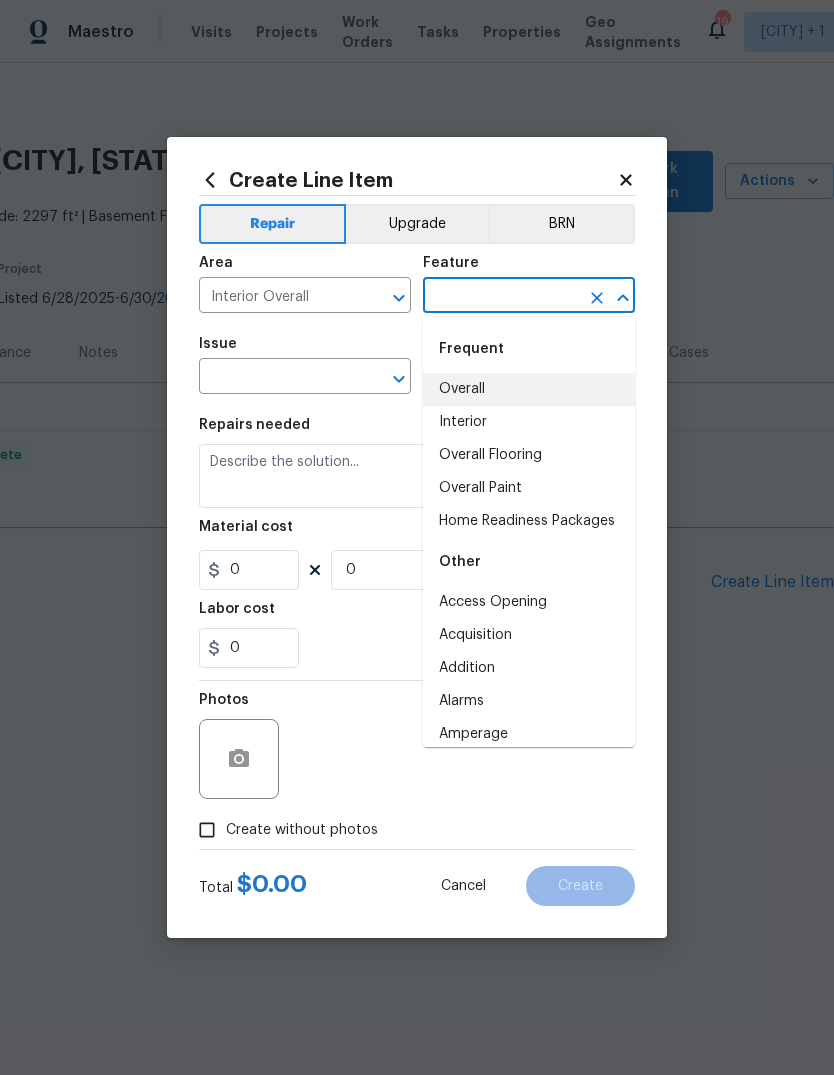 click on "Overall" at bounding box center (529, 389) 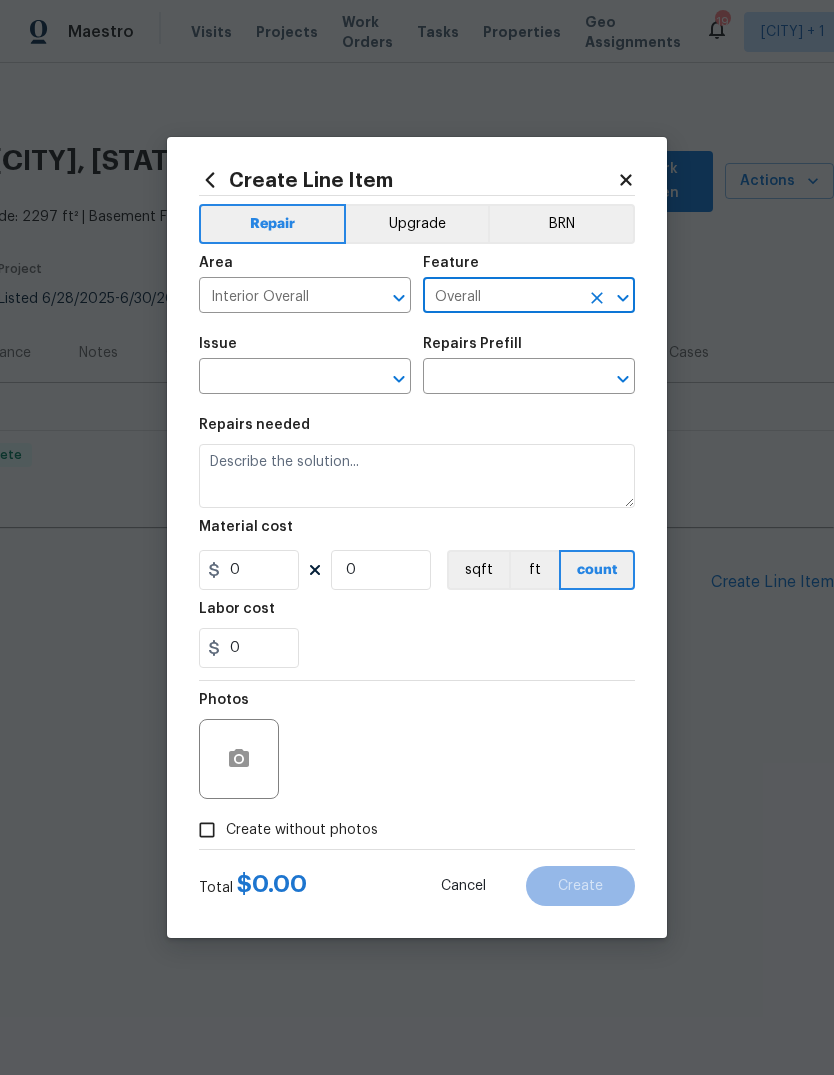 click at bounding box center [277, 378] 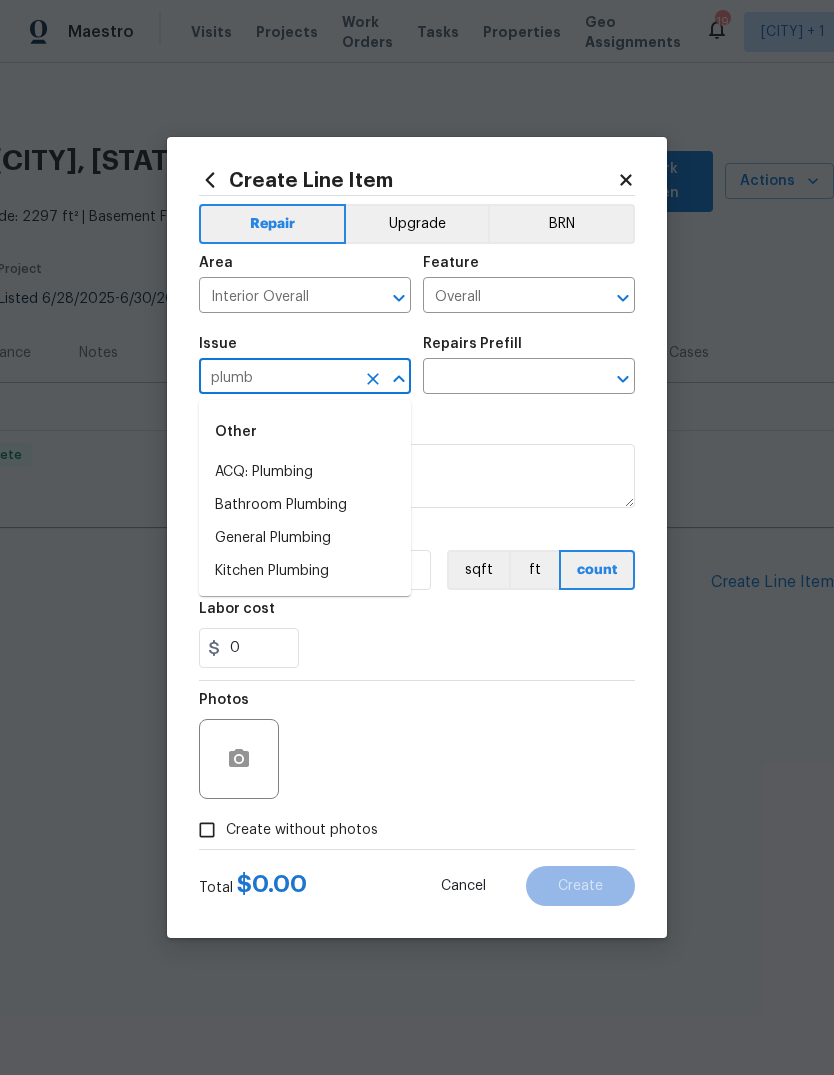 click on "General Plumbing" at bounding box center (305, 538) 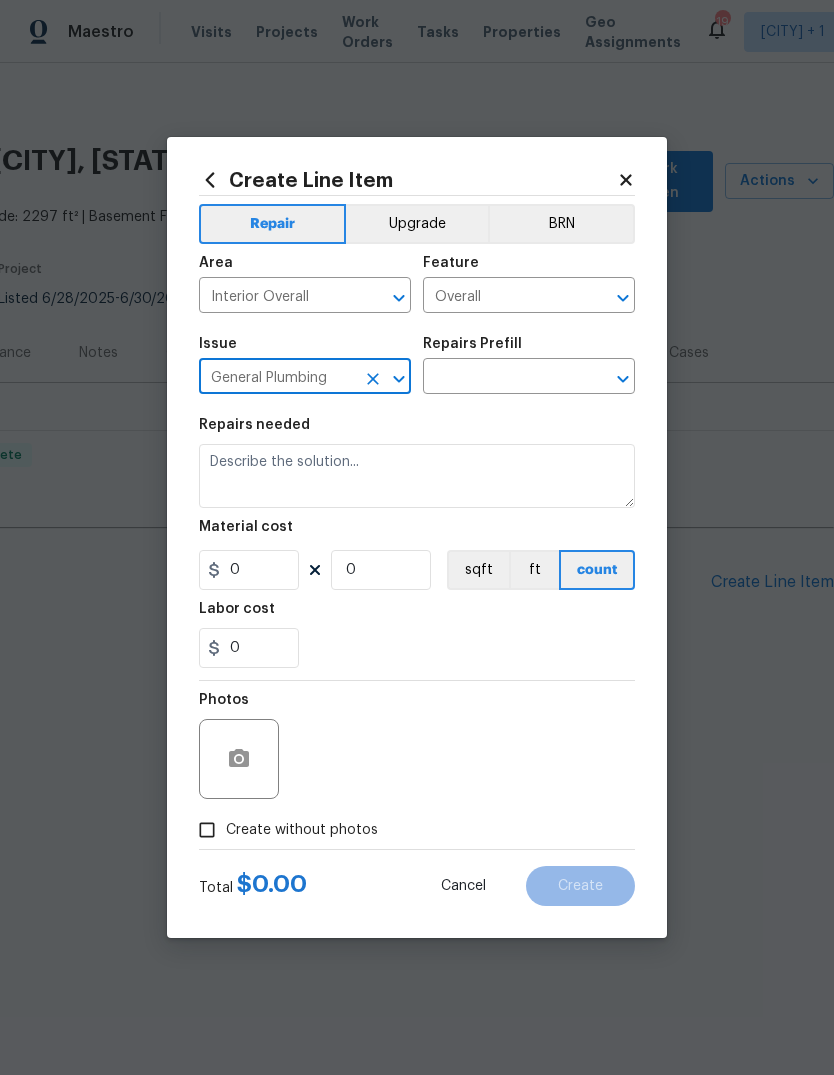click at bounding box center (501, 378) 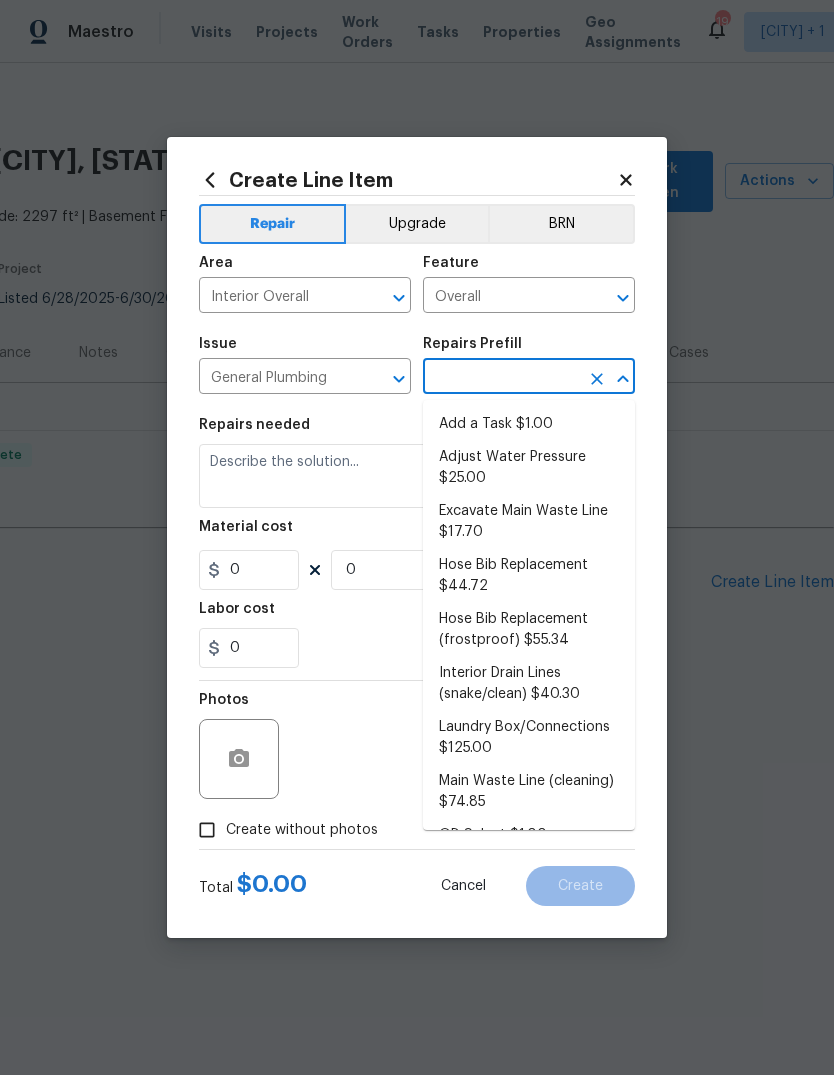 click on "Add a Task $1.00" at bounding box center (529, 424) 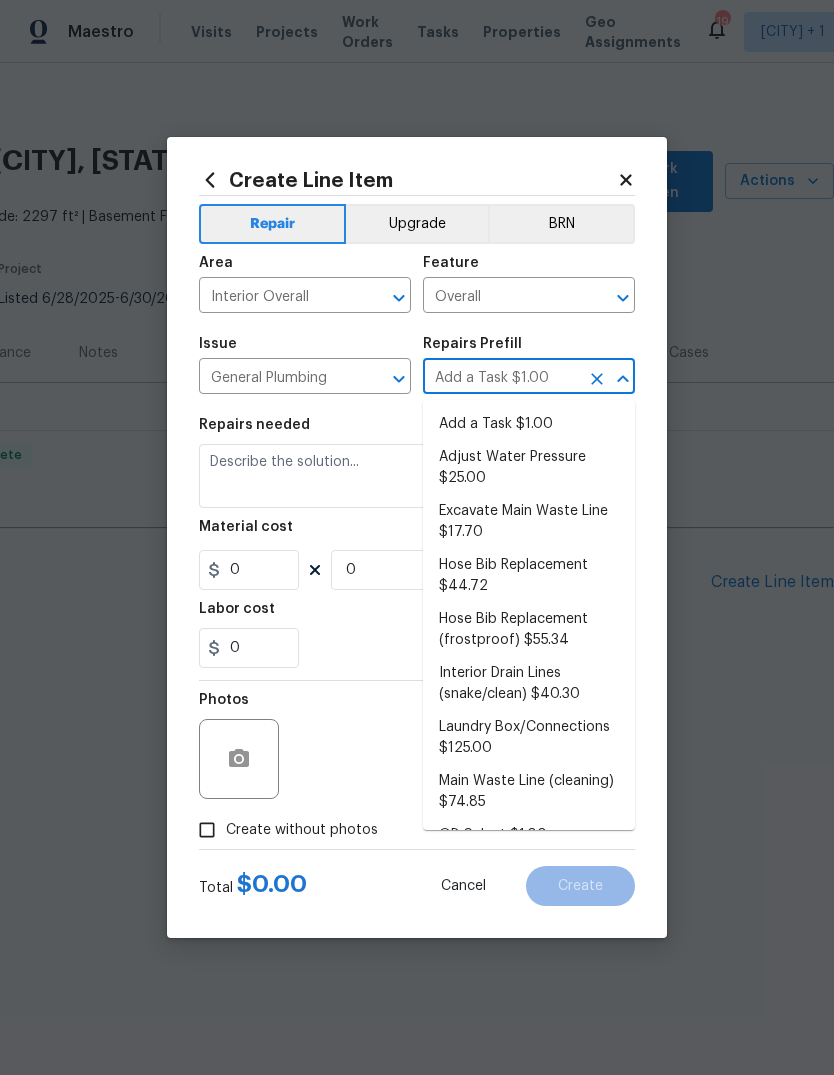 type on "Plumbing" 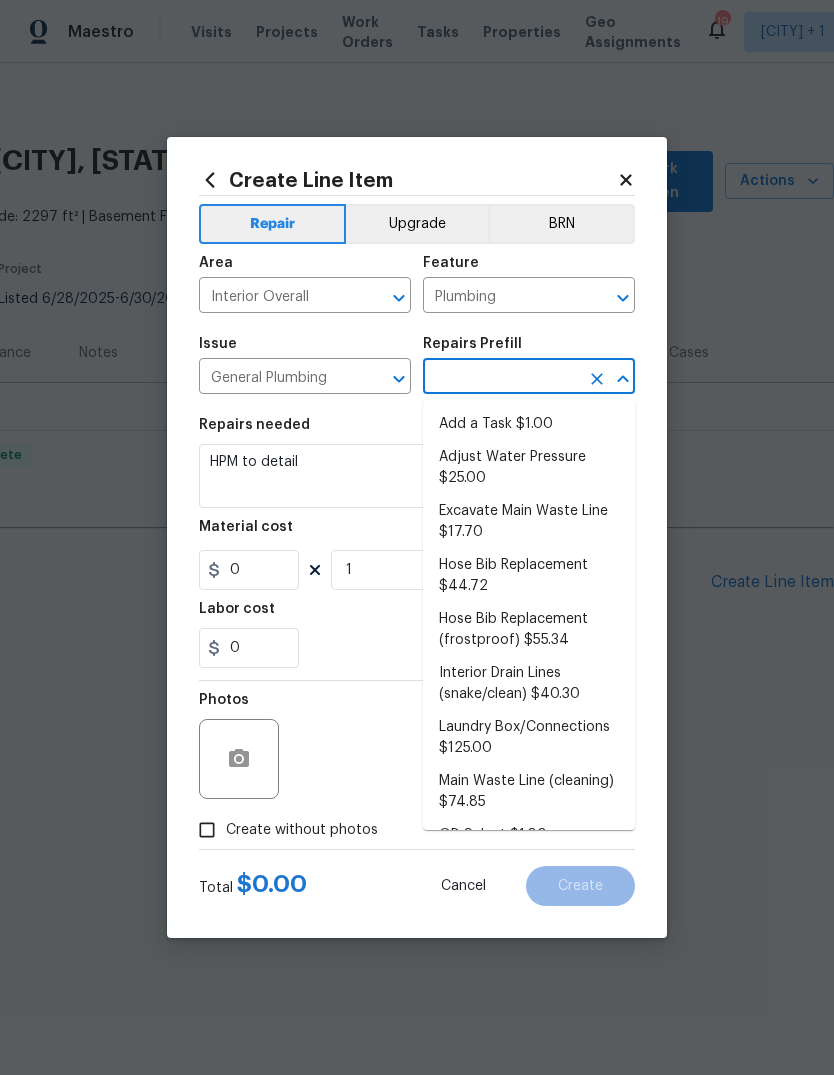 type on "Add a Task $1.00" 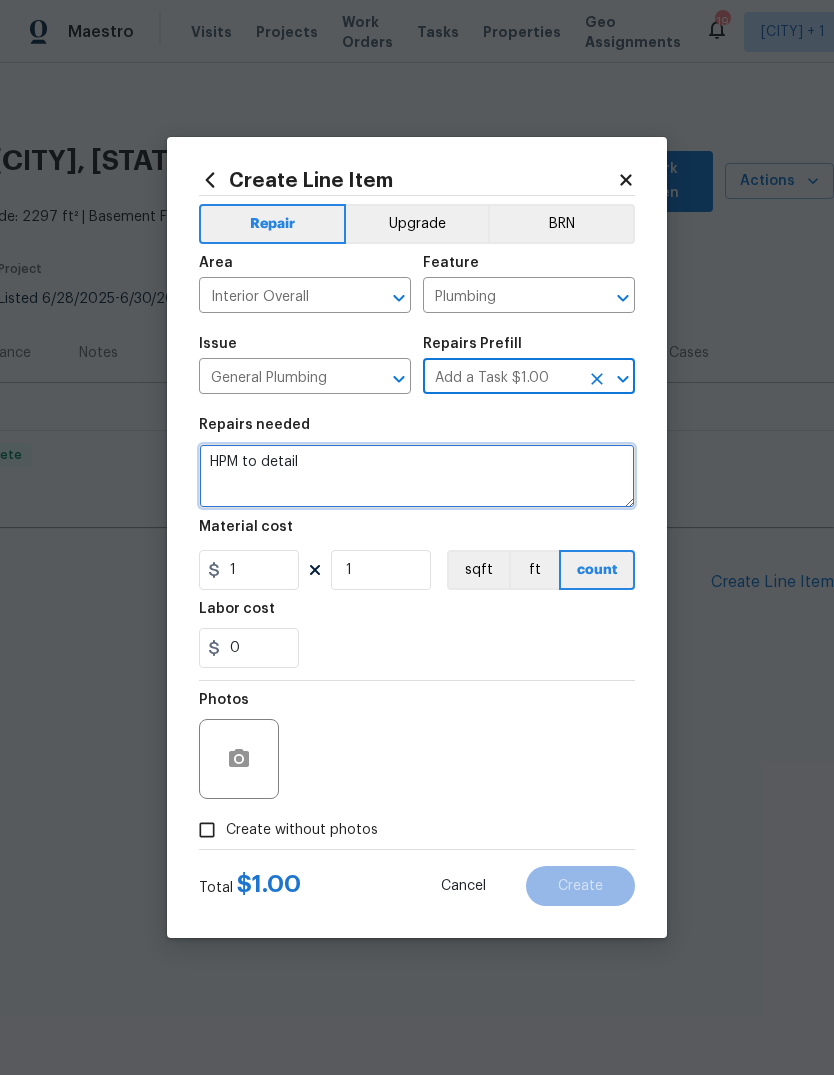 click on "HPM to detail" at bounding box center (417, 476) 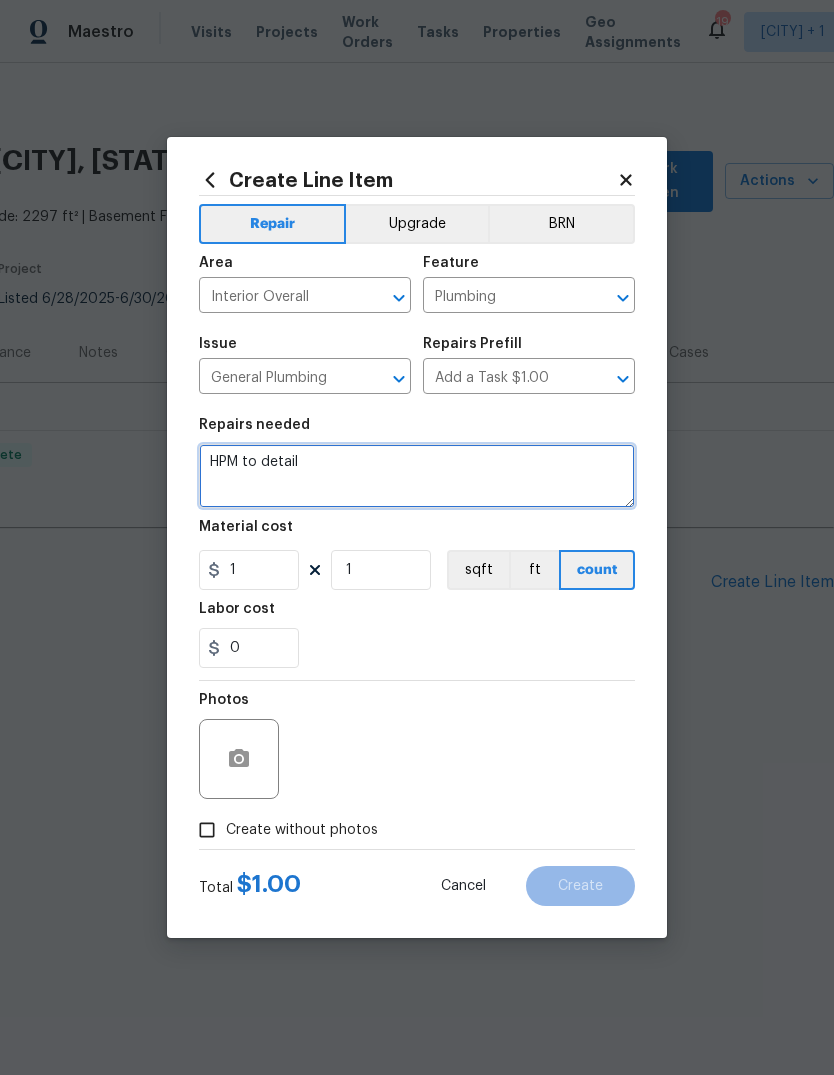 click on "HPM to detail" at bounding box center [417, 476] 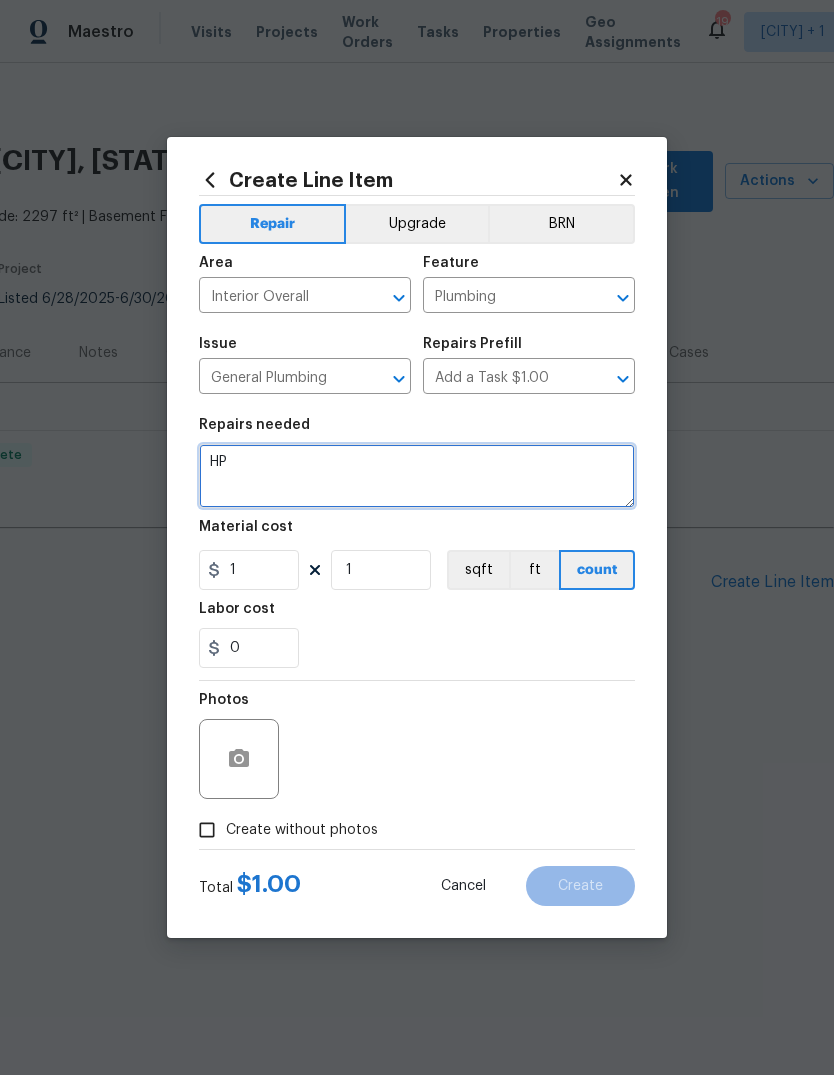 type on "H" 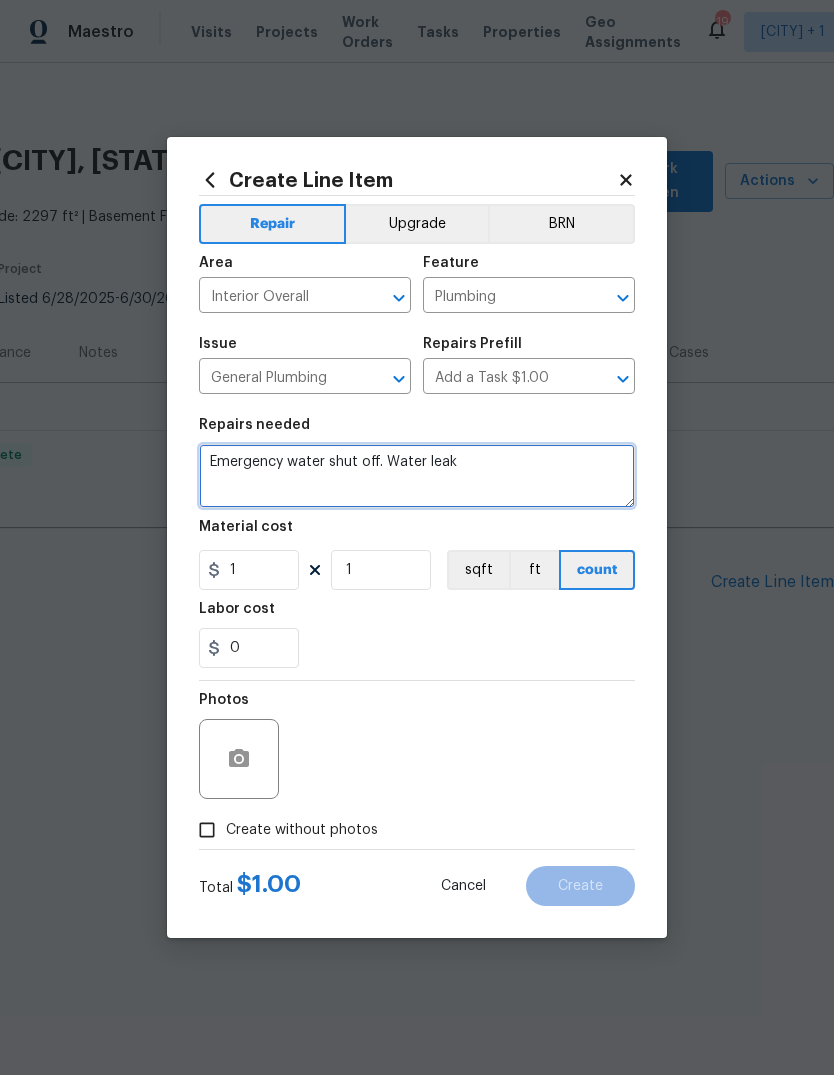 type on "Emergency water shut off. Water leak" 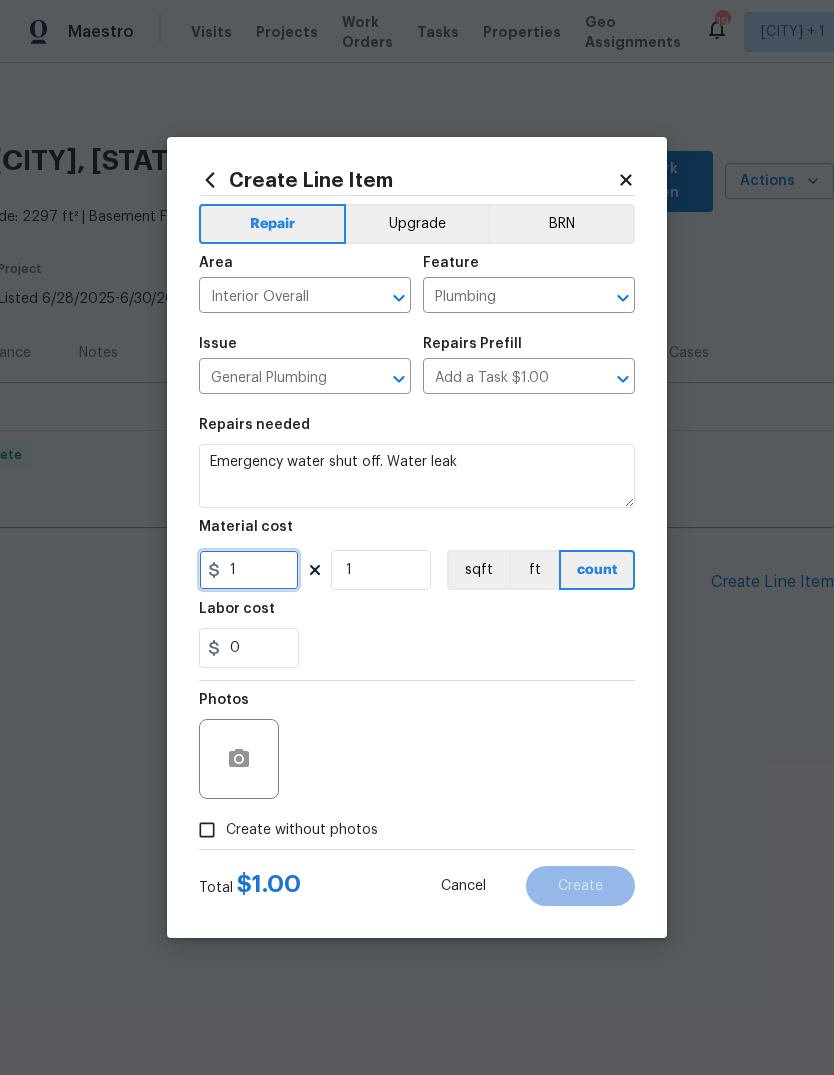 click on "1" at bounding box center [249, 570] 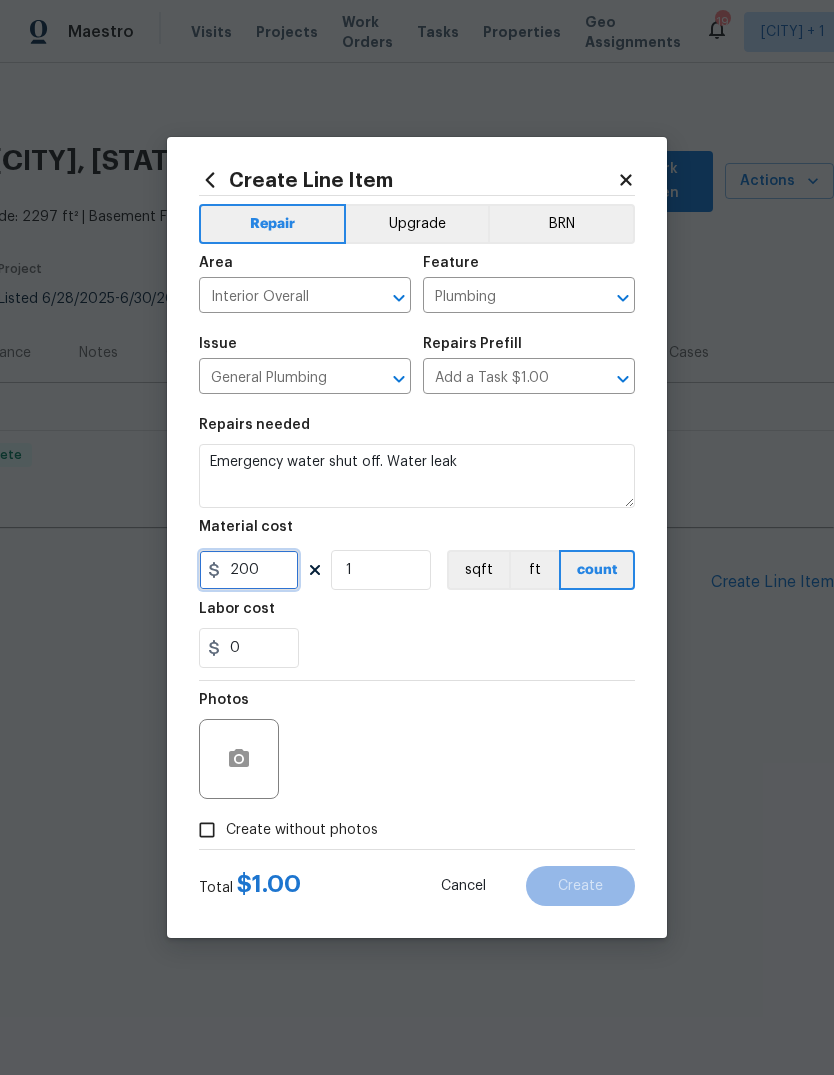 type on "200" 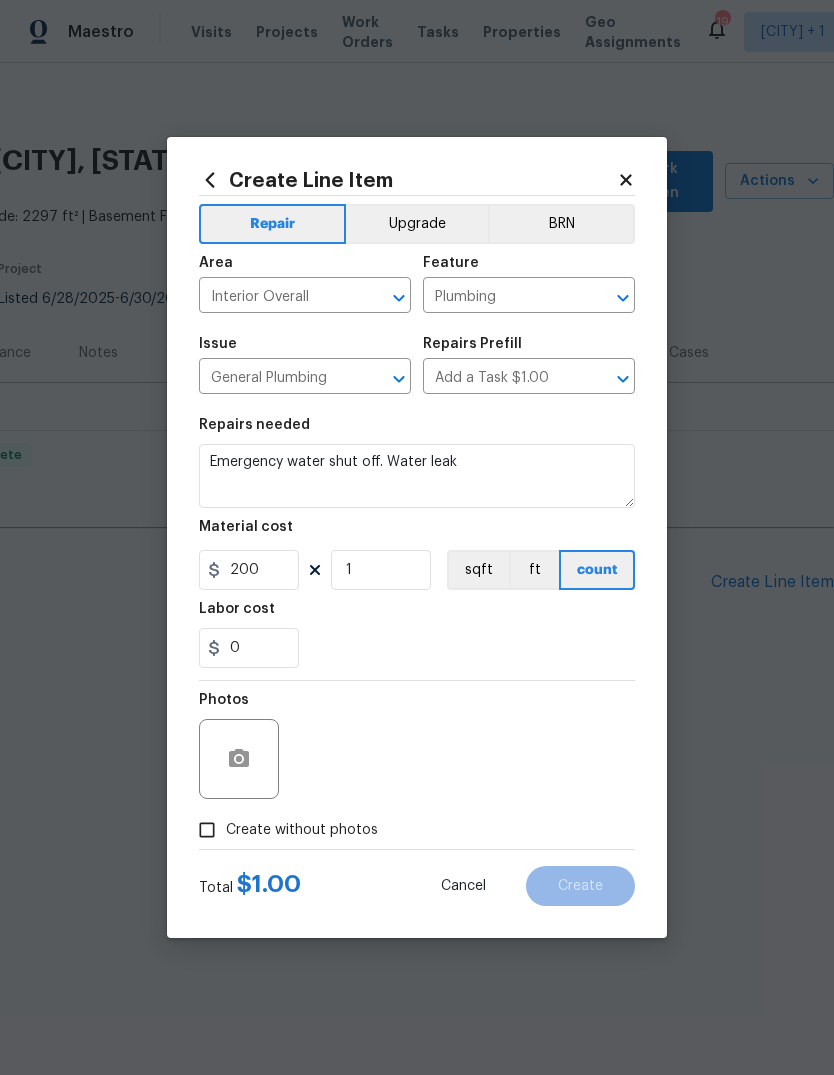 click on "0" at bounding box center (417, 648) 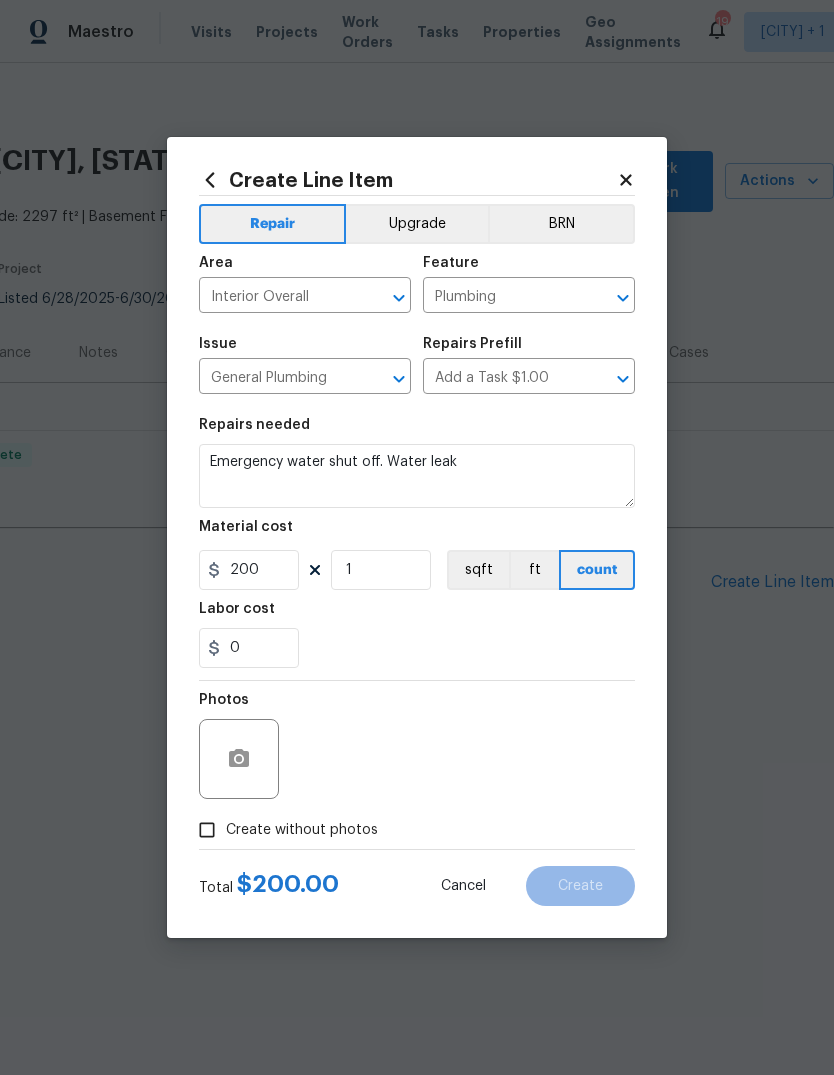 click on "Create without photos" at bounding box center (207, 830) 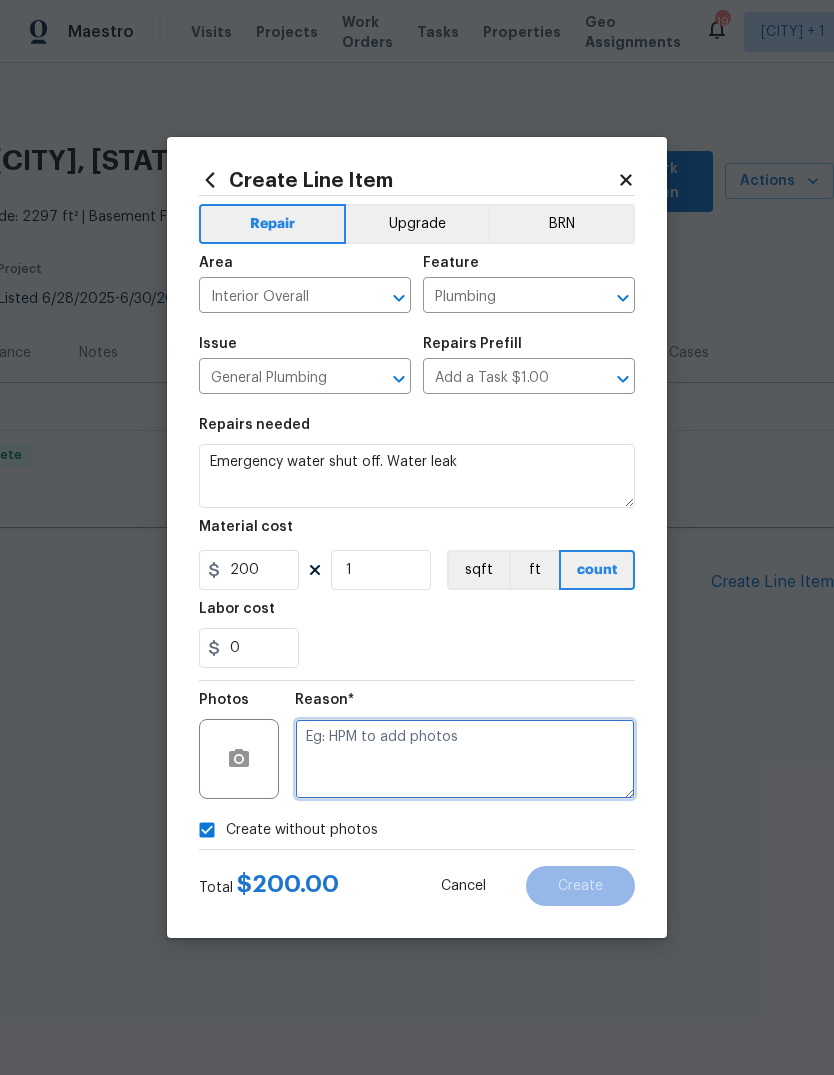 click at bounding box center [465, 759] 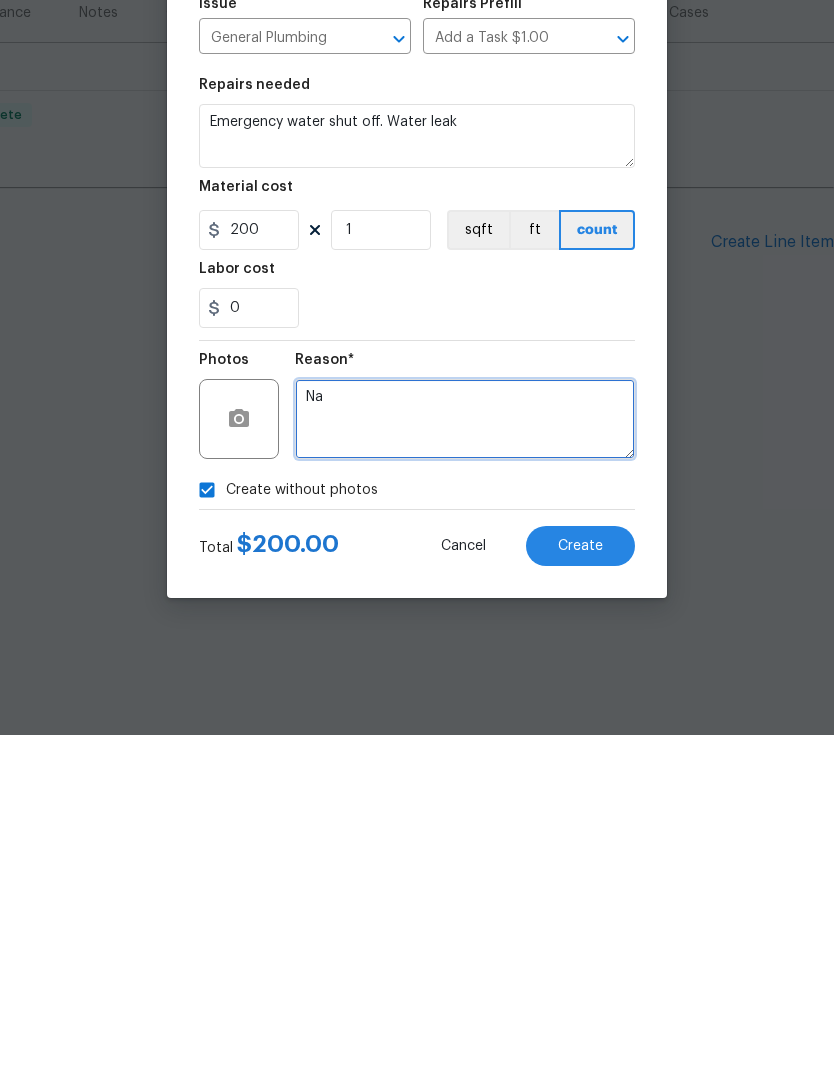 type on "Na" 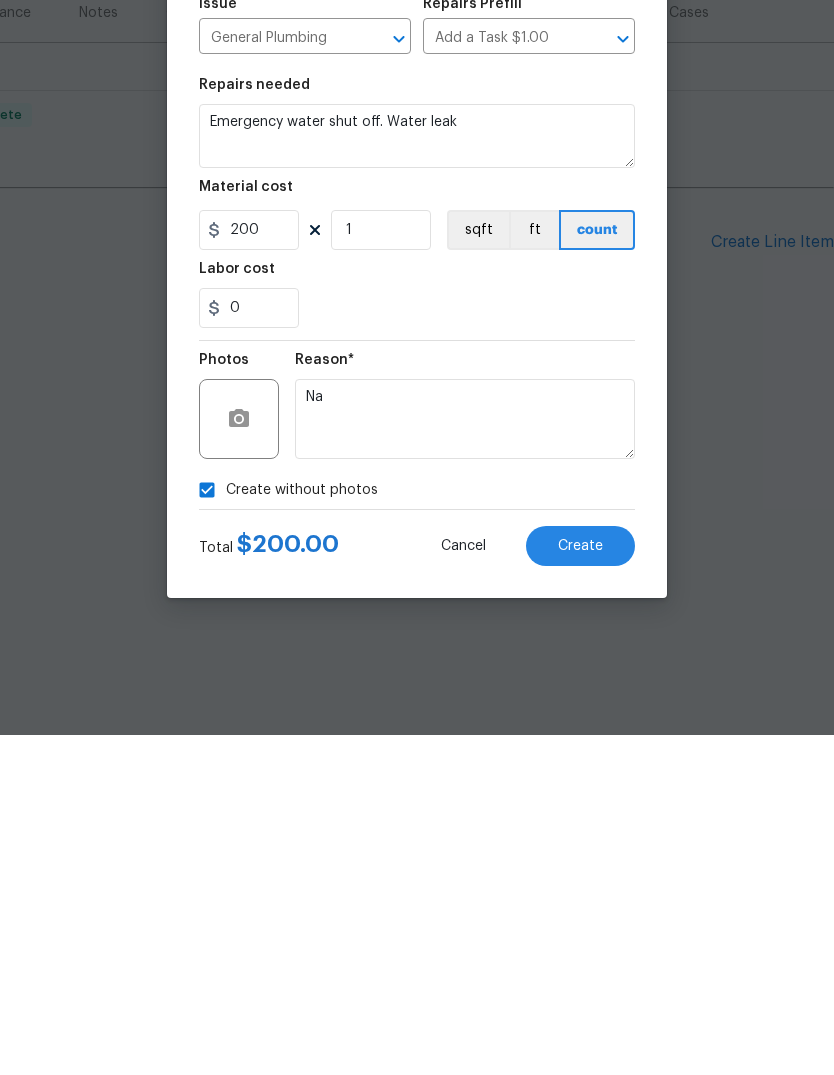 click on "Create" at bounding box center (580, 886) 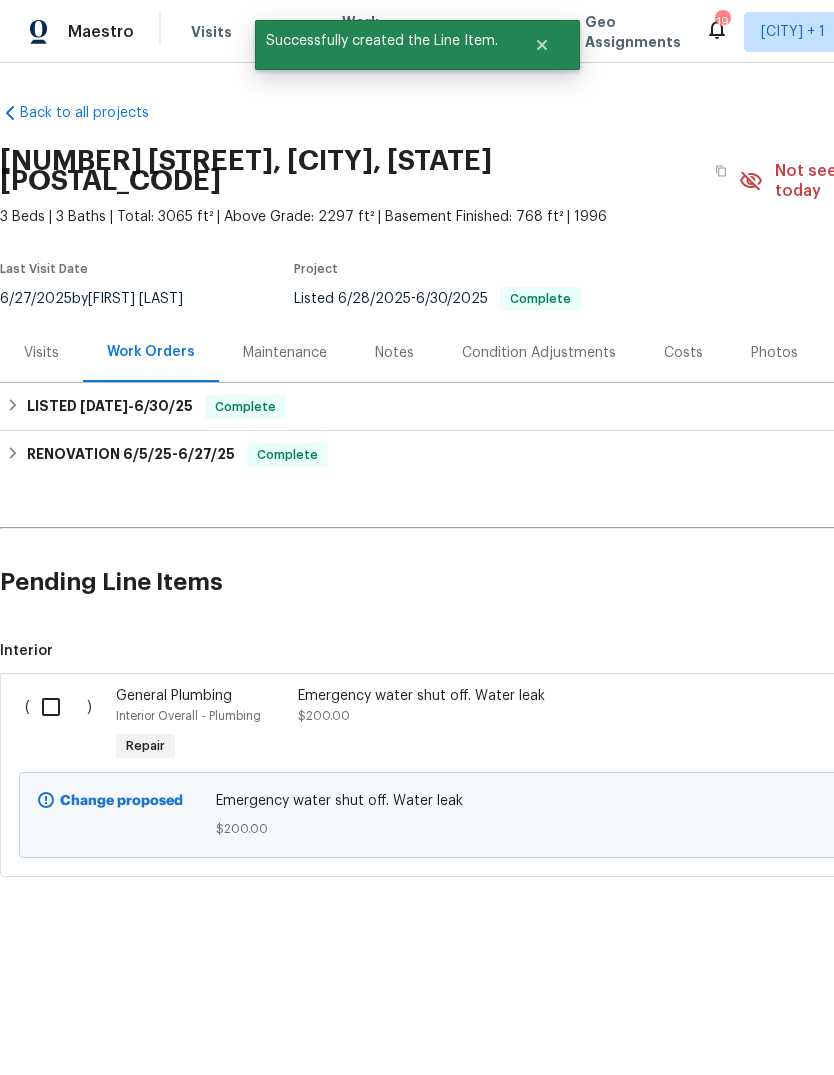 scroll, scrollTop: 0, scrollLeft: 0, axis: both 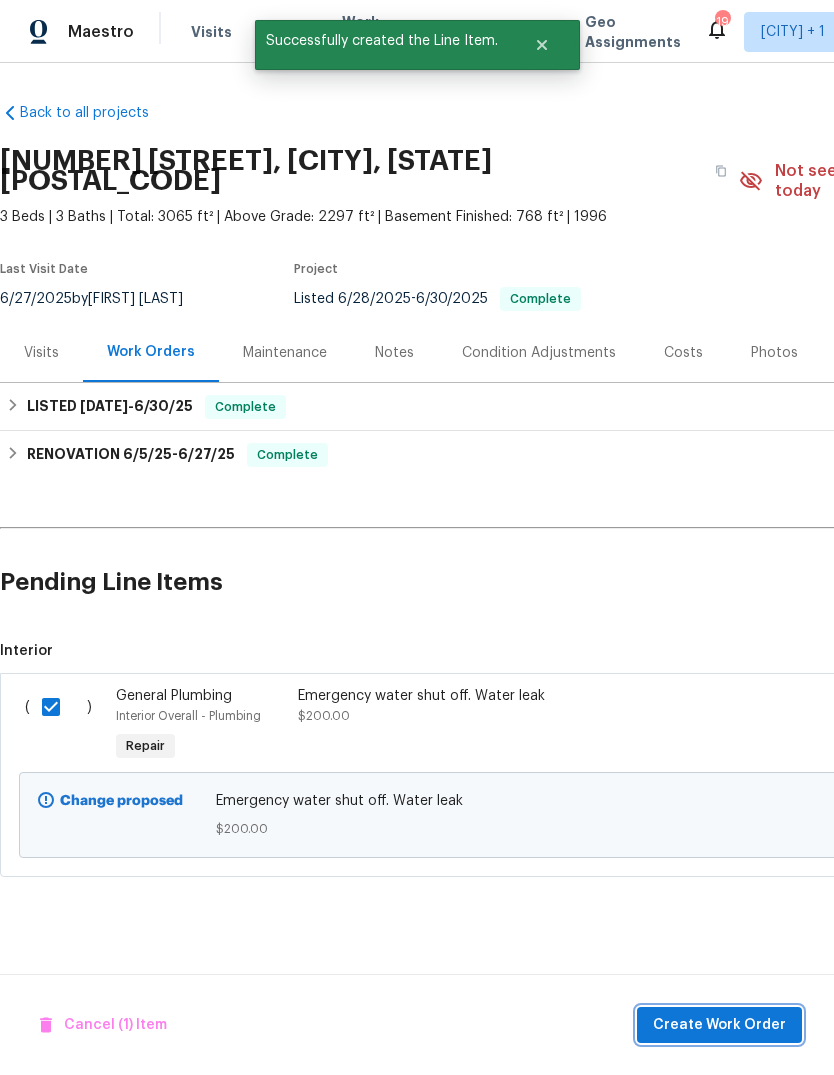 click on "Create Work Order" at bounding box center [719, 1025] 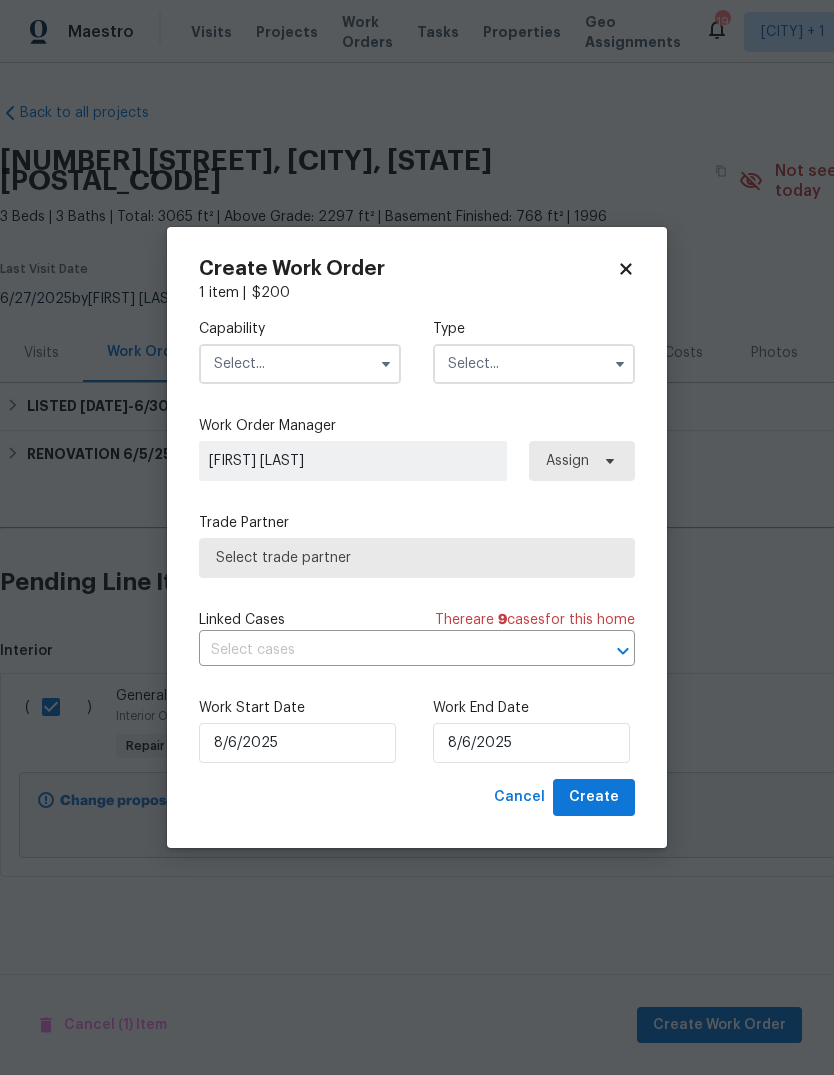 click at bounding box center [300, 364] 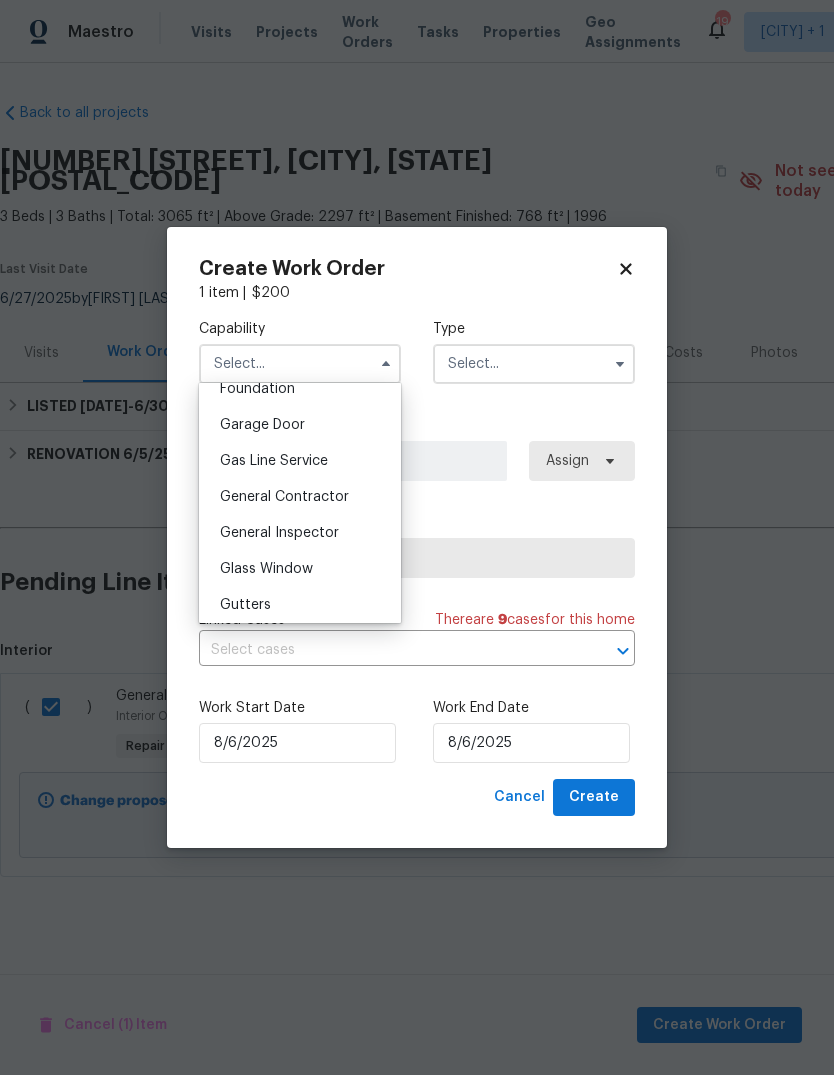 scroll, scrollTop: 867, scrollLeft: 0, axis: vertical 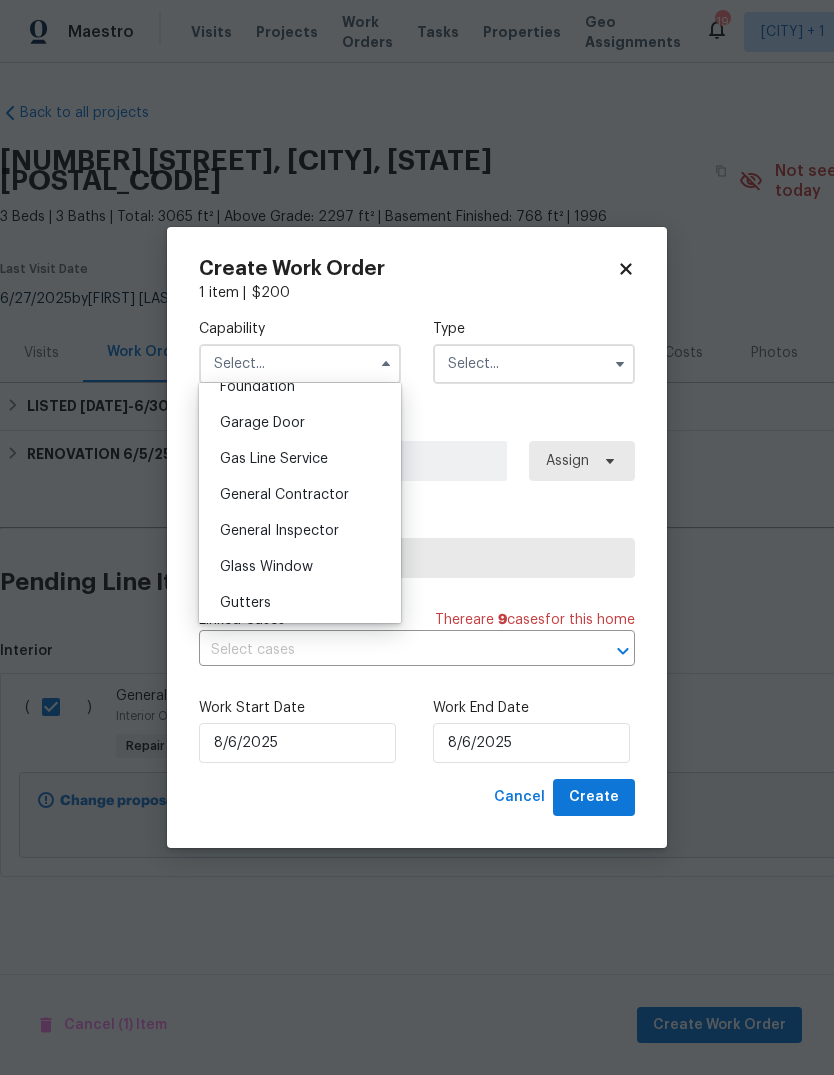 click on "General Contractor" at bounding box center (284, 495) 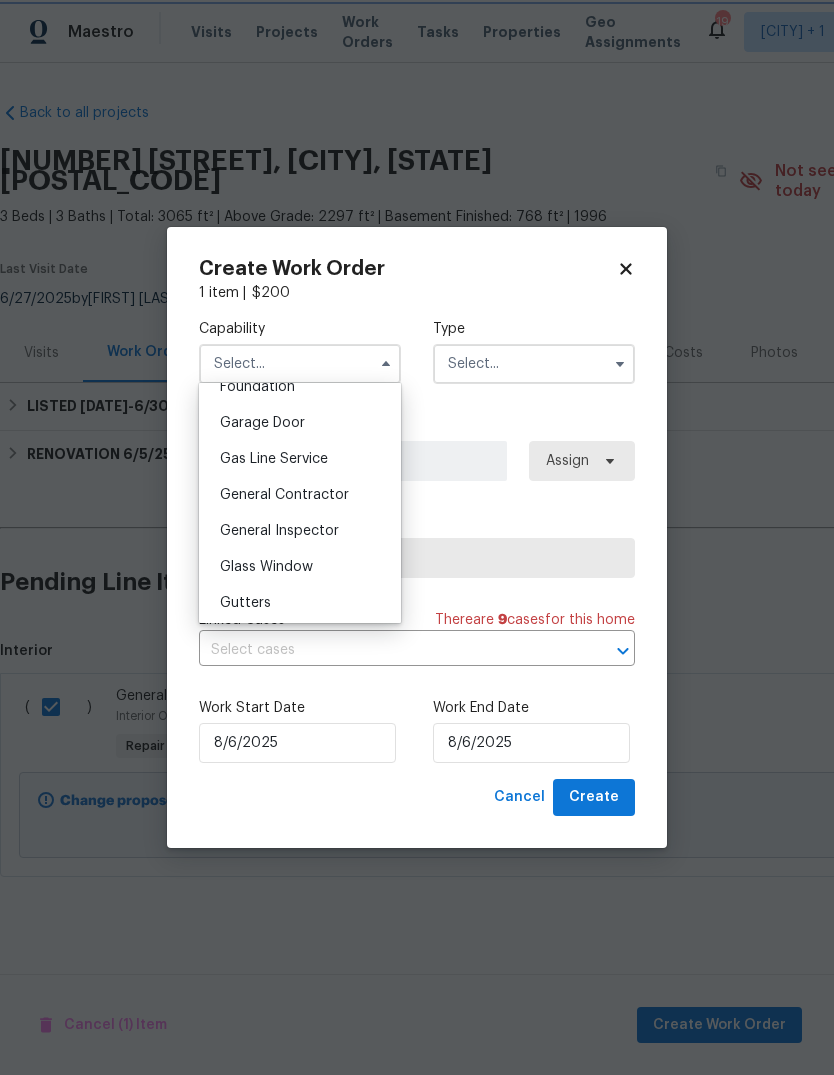 type on "General Contractor" 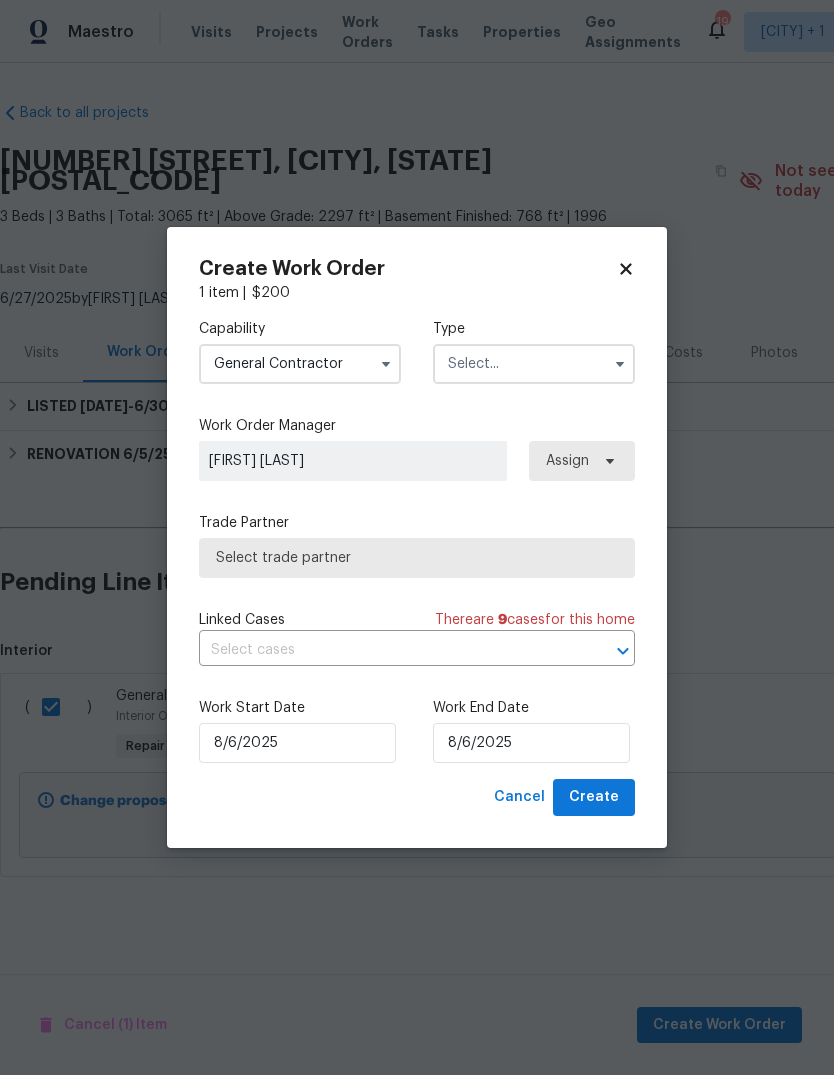 click at bounding box center (534, 364) 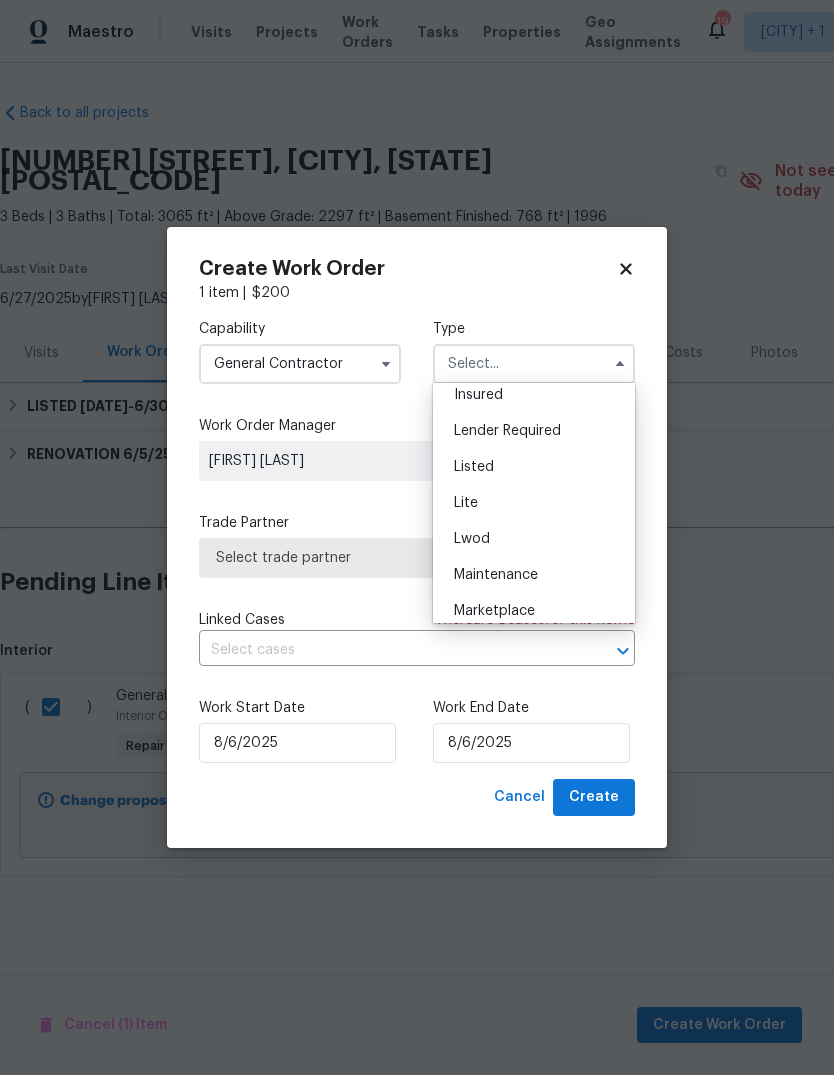 scroll, scrollTop: 157, scrollLeft: 0, axis: vertical 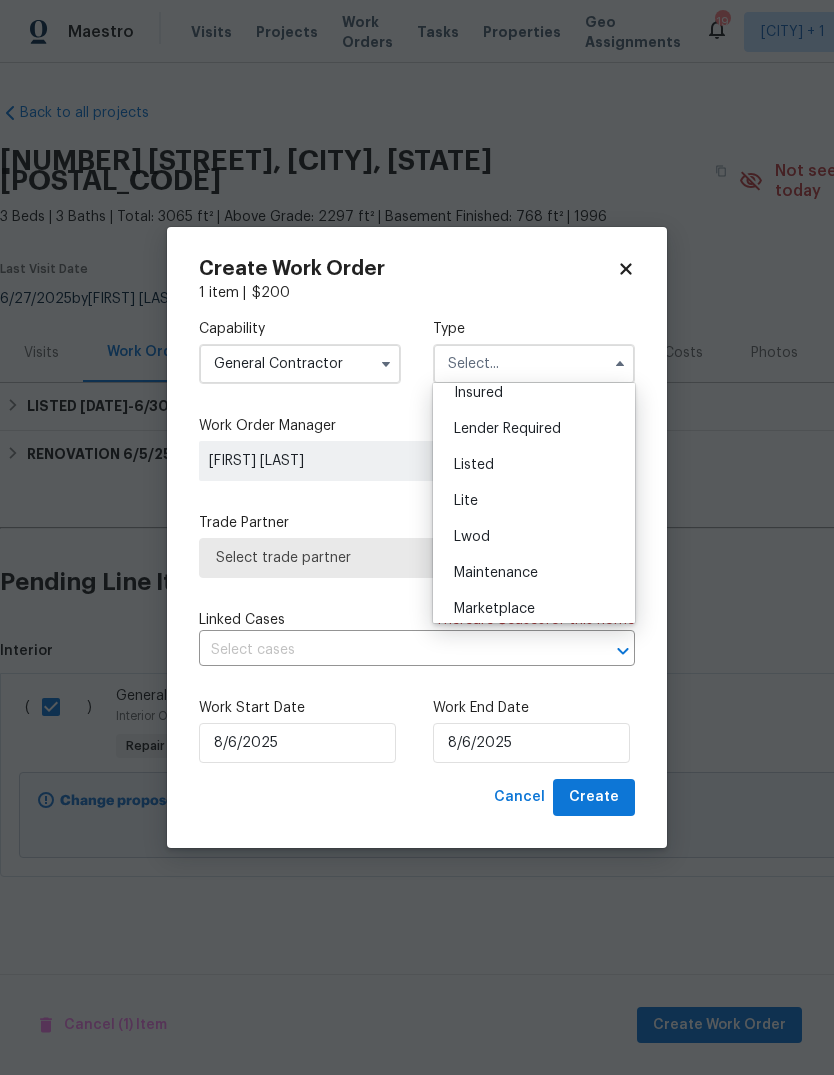 click on "Listed" at bounding box center (534, 465) 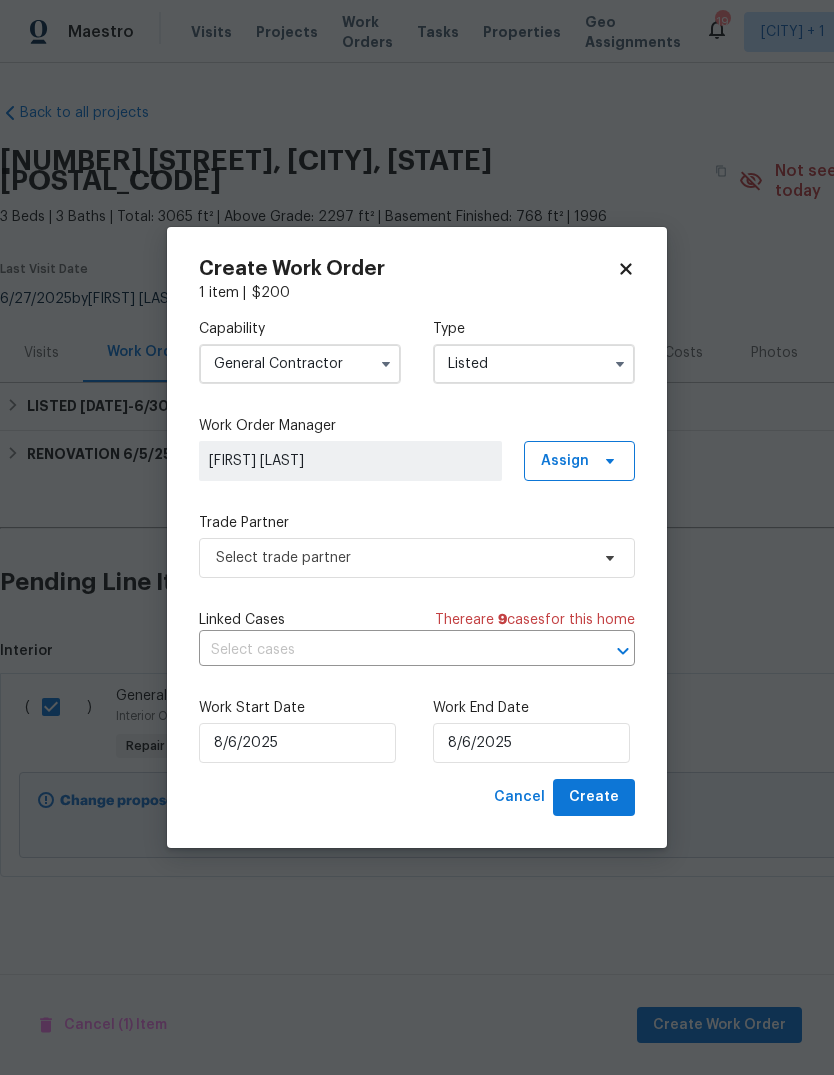 type on "Listed" 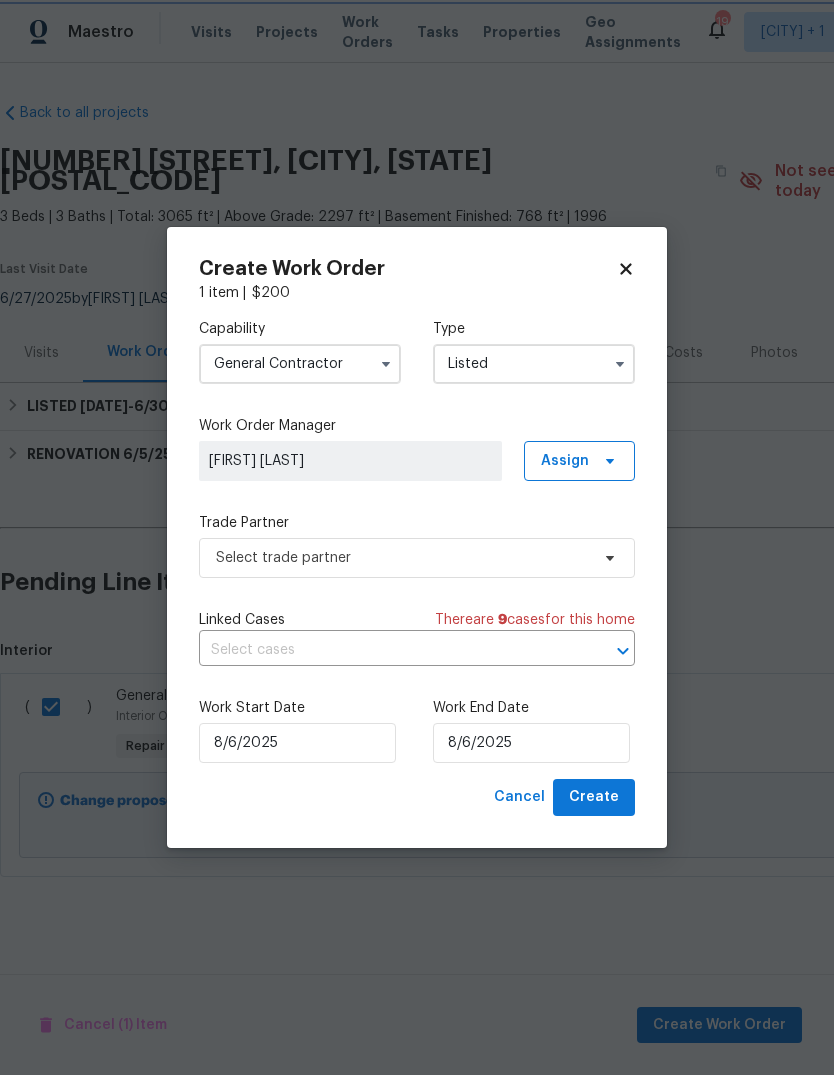 scroll, scrollTop: 0, scrollLeft: 0, axis: both 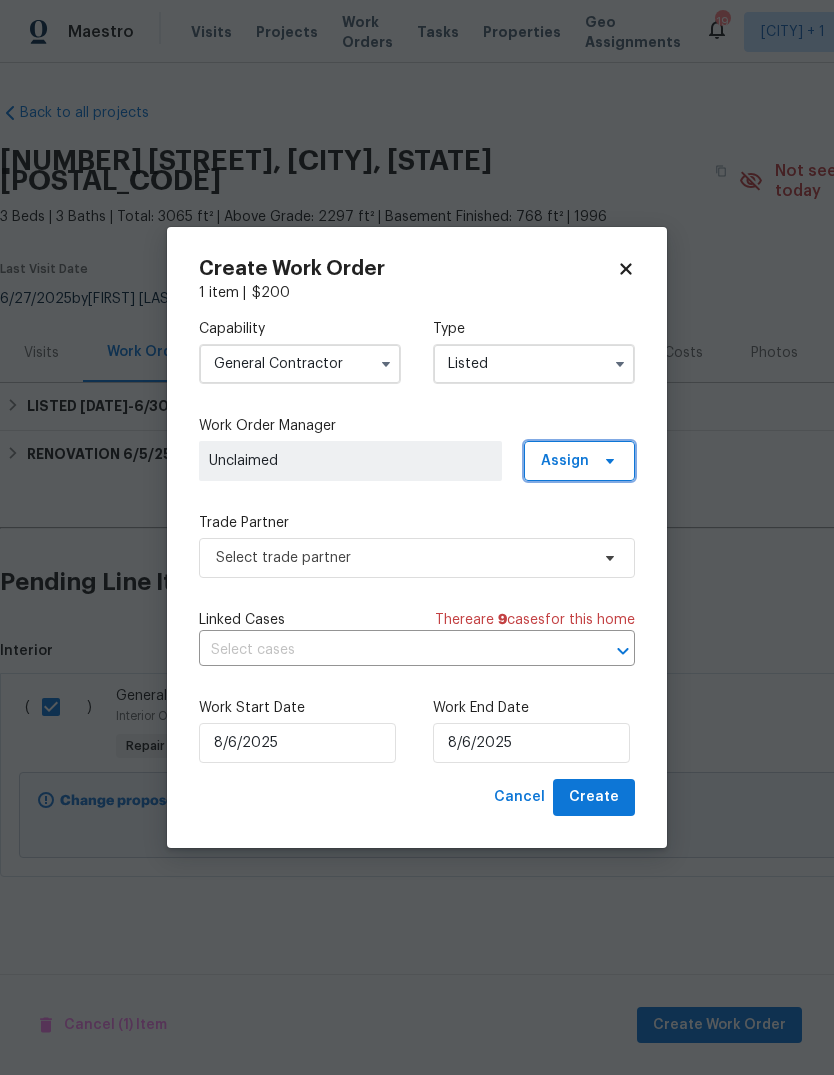 click 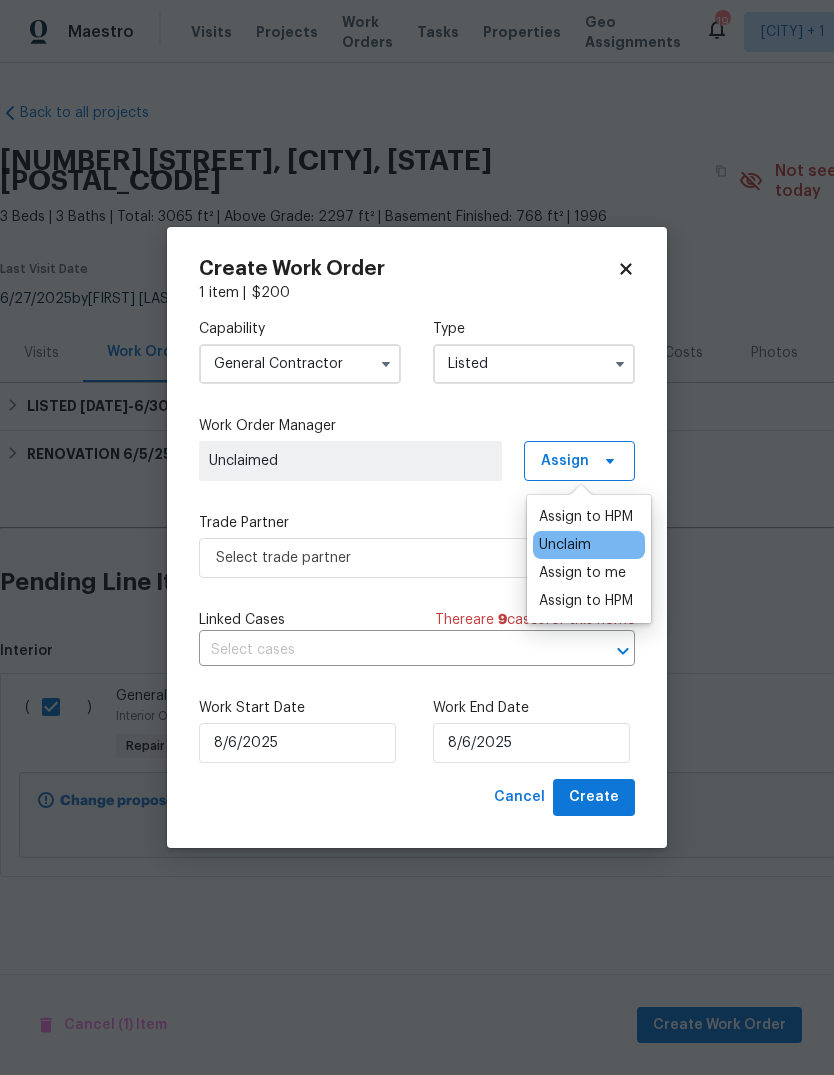 click on "Assign to HPM" at bounding box center [586, 601] 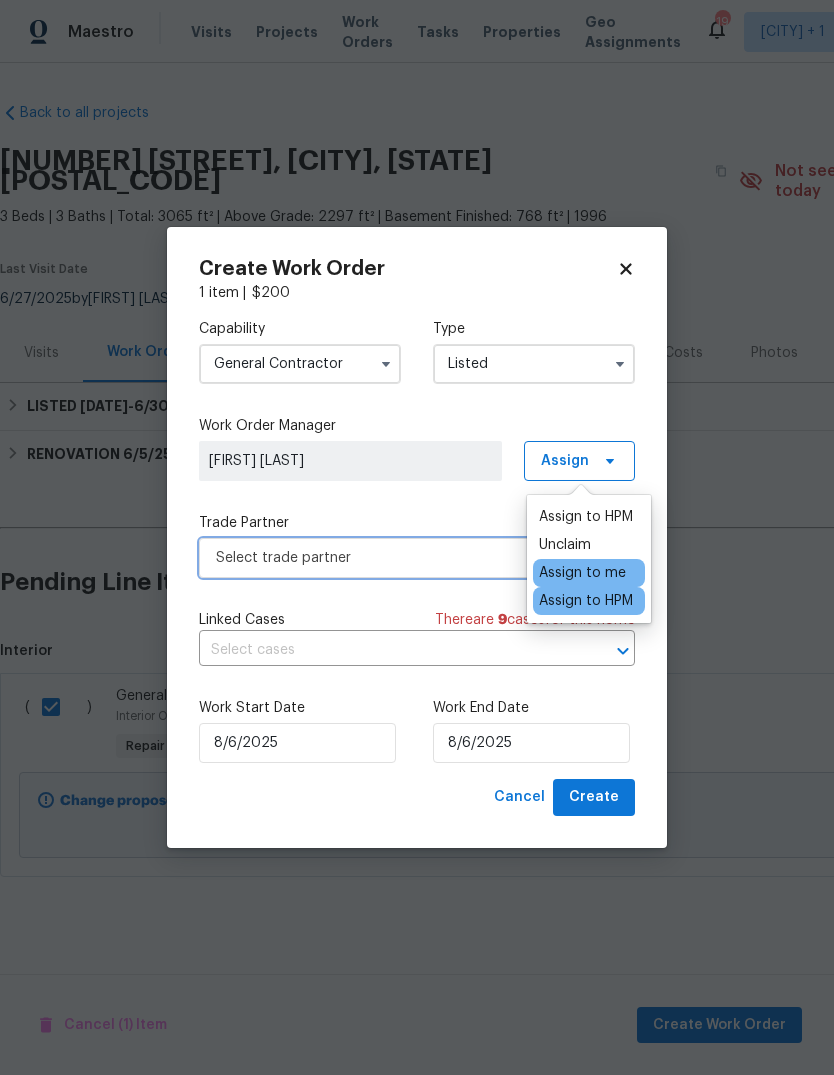 click on "Select trade partner" at bounding box center [402, 558] 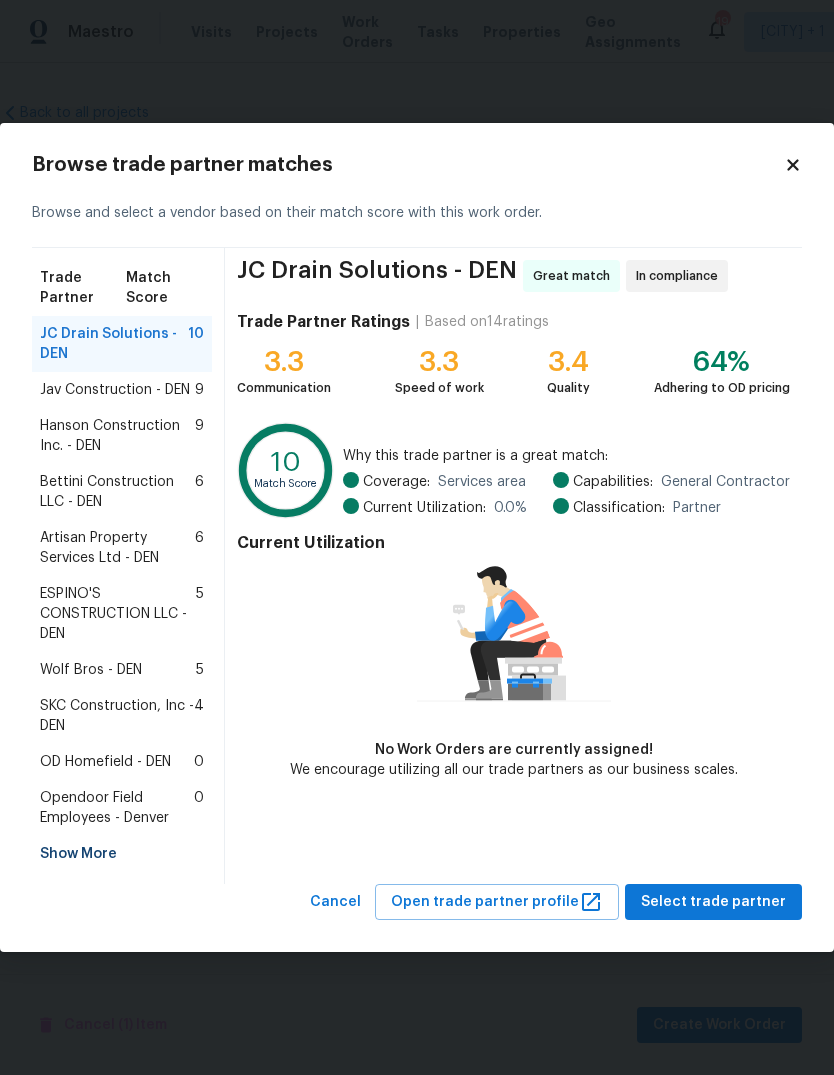 click on "Jav Construction - DEN" at bounding box center (115, 390) 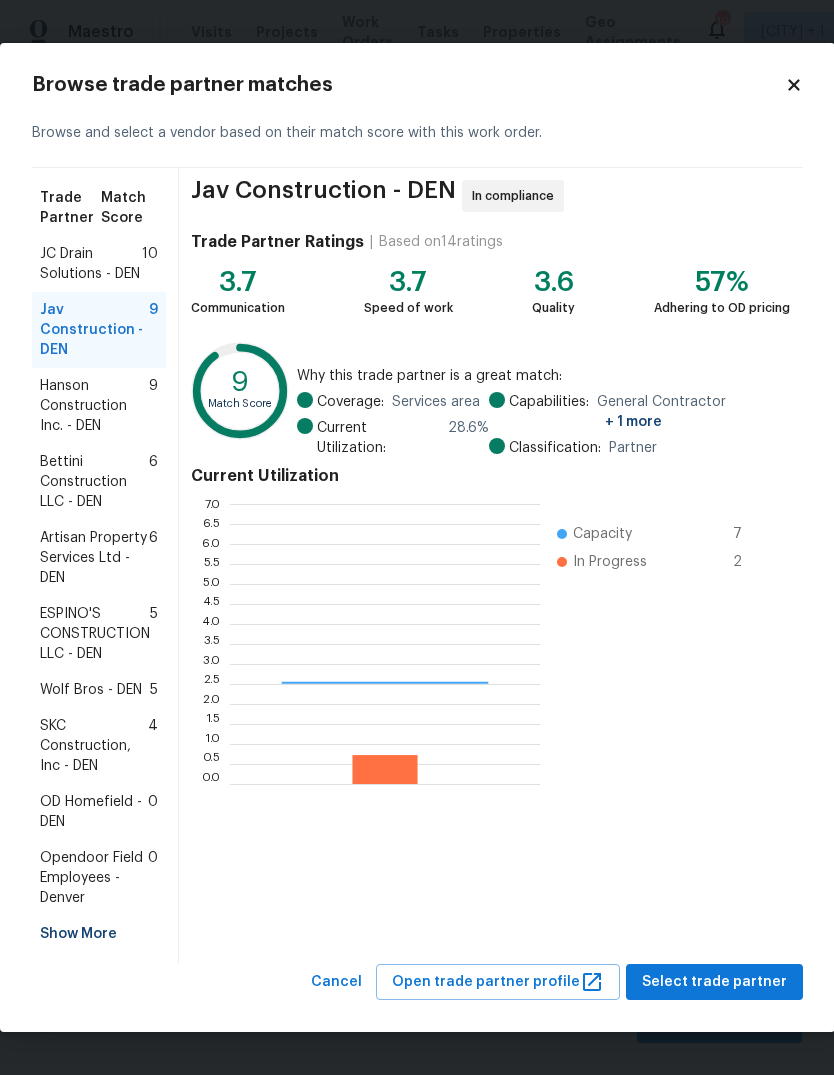 scroll, scrollTop: 2, scrollLeft: 2, axis: both 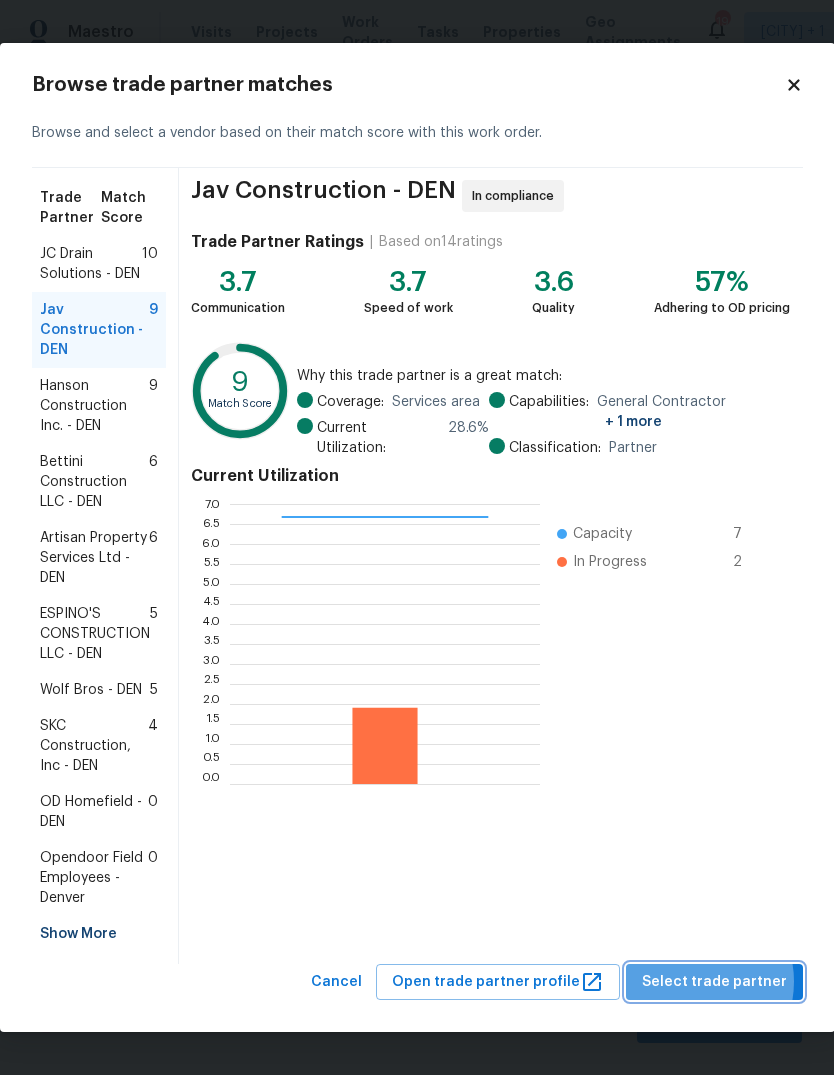 click on "Select trade partner" at bounding box center [714, 982] 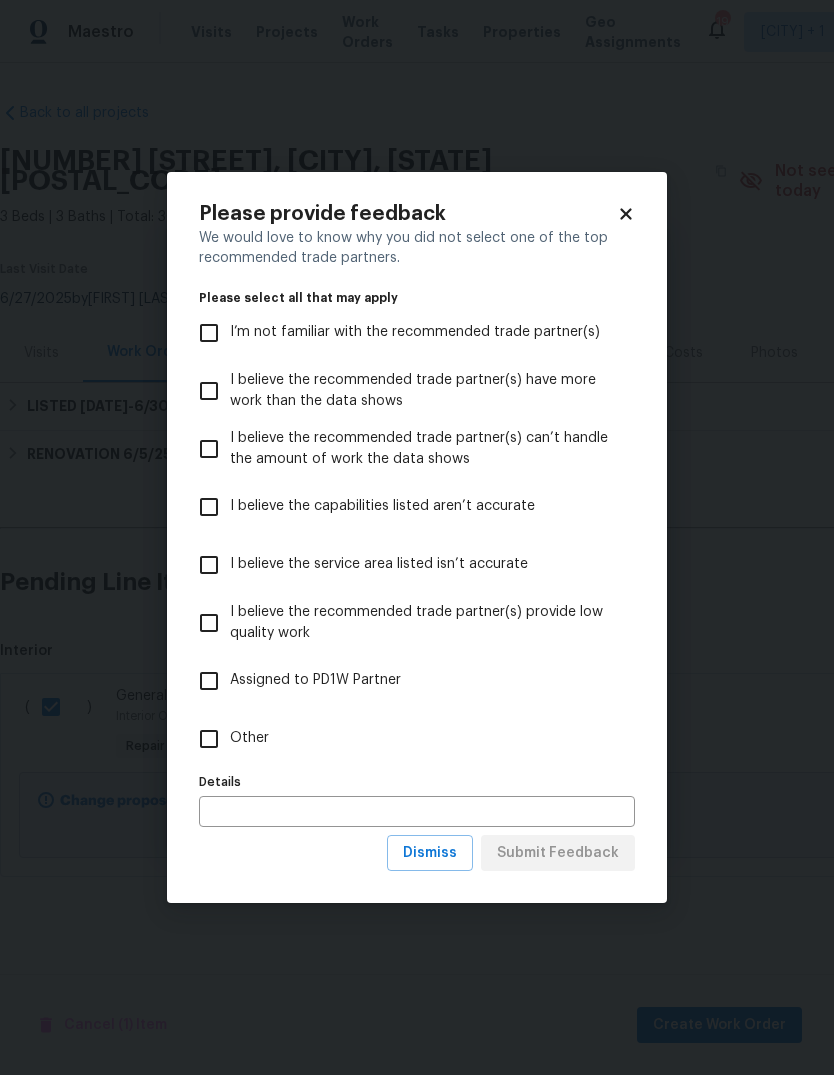 click on "Other" at bounding box center [209, 739] 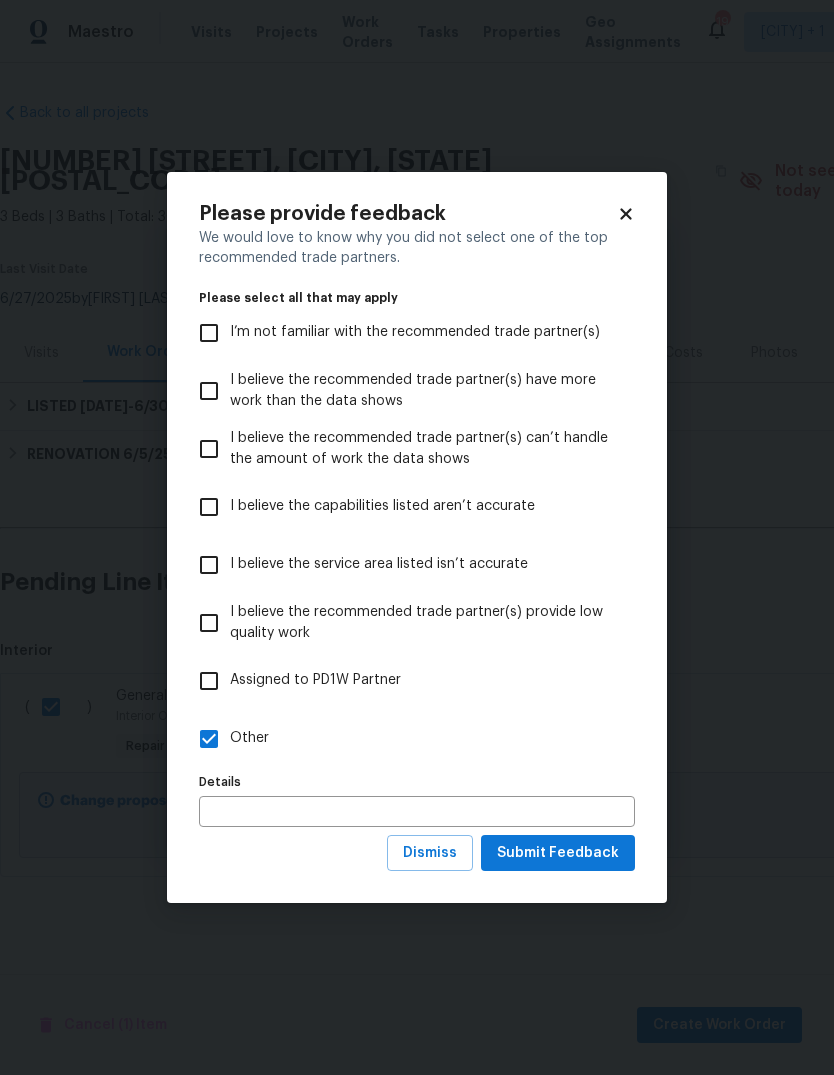 click at bounding box center [417, 811] 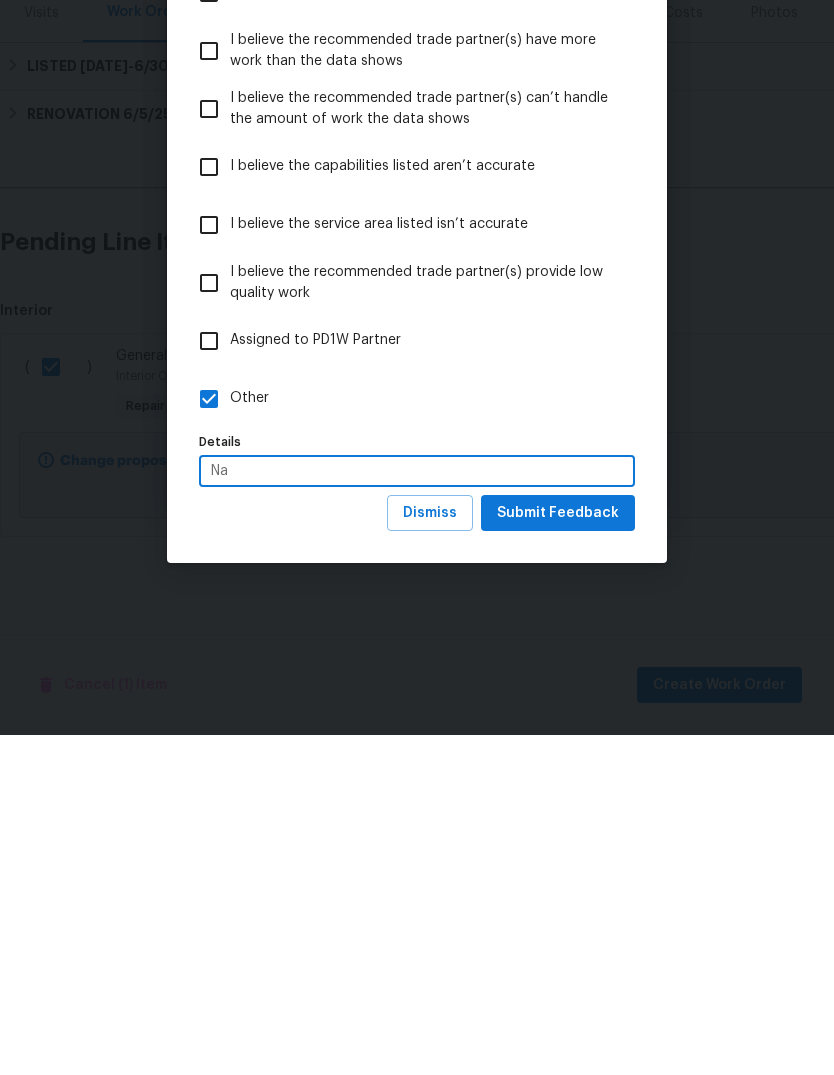 type on "Na" 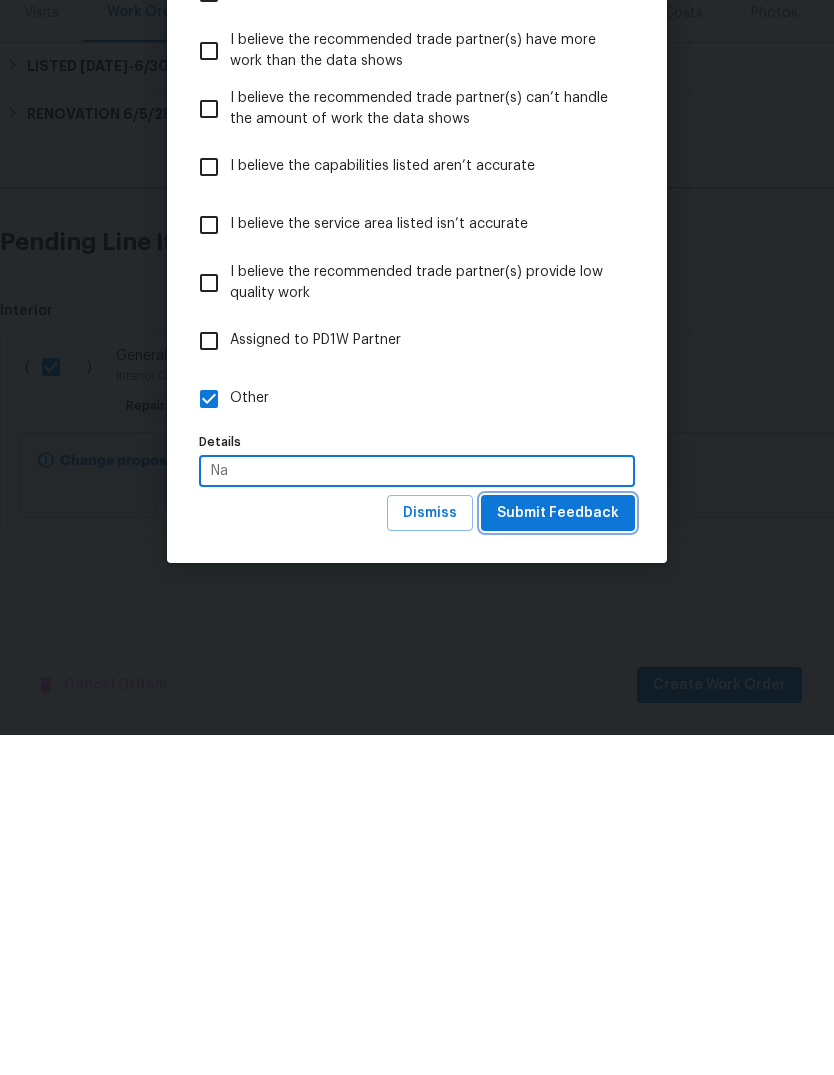 click on "Submit Feedback" at bounding box center (558, 853) 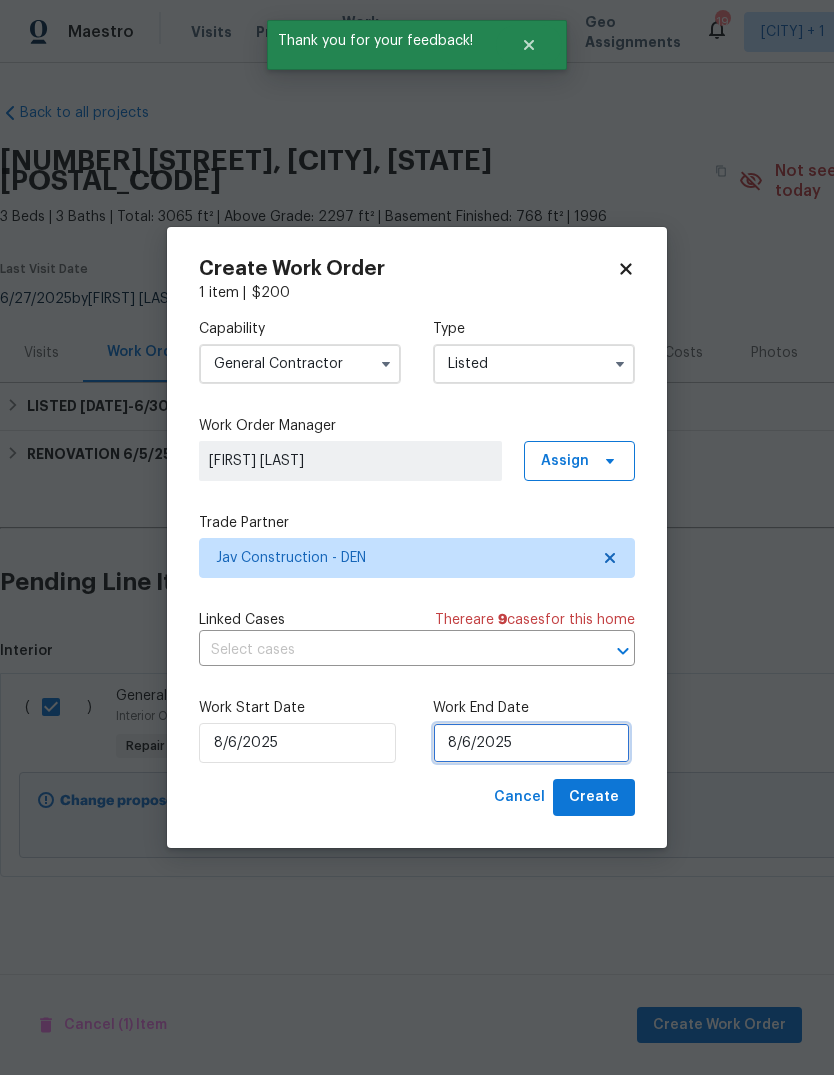 click on "8/6/2025" at bounding box center (531, 743) 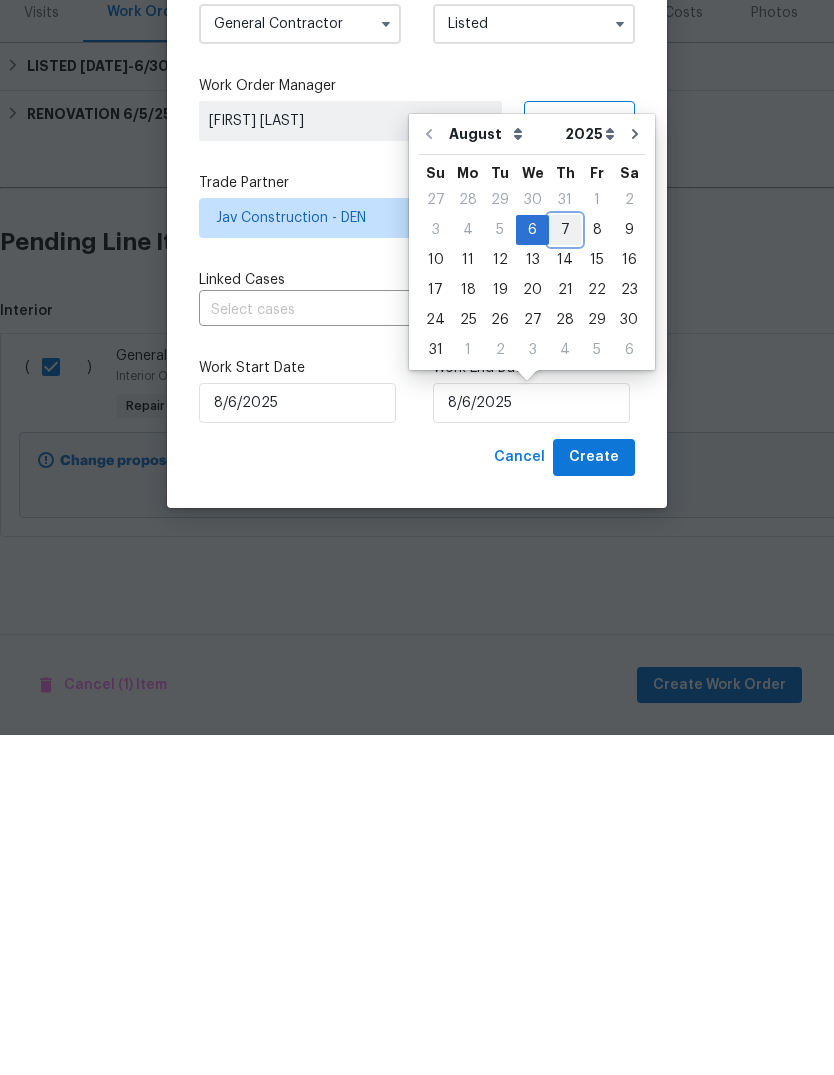 click on "7" at bounding box center (565, 570) 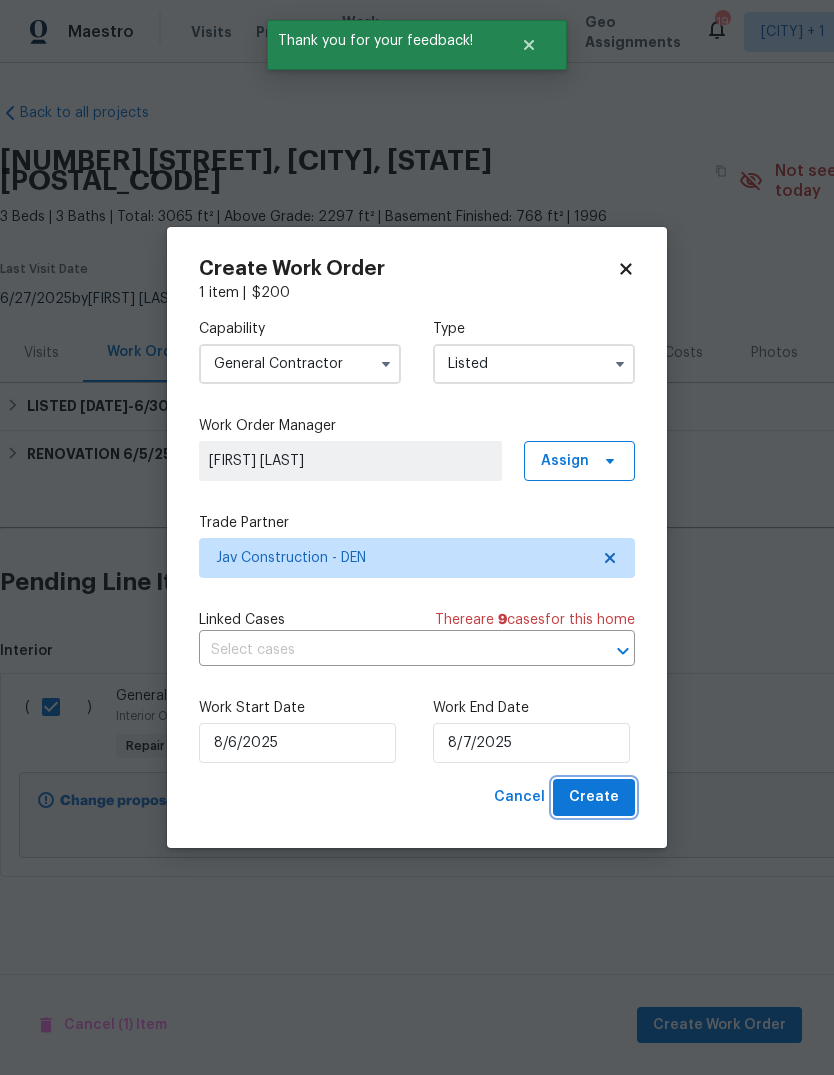click on "Create" at bounding box center (594, 797) 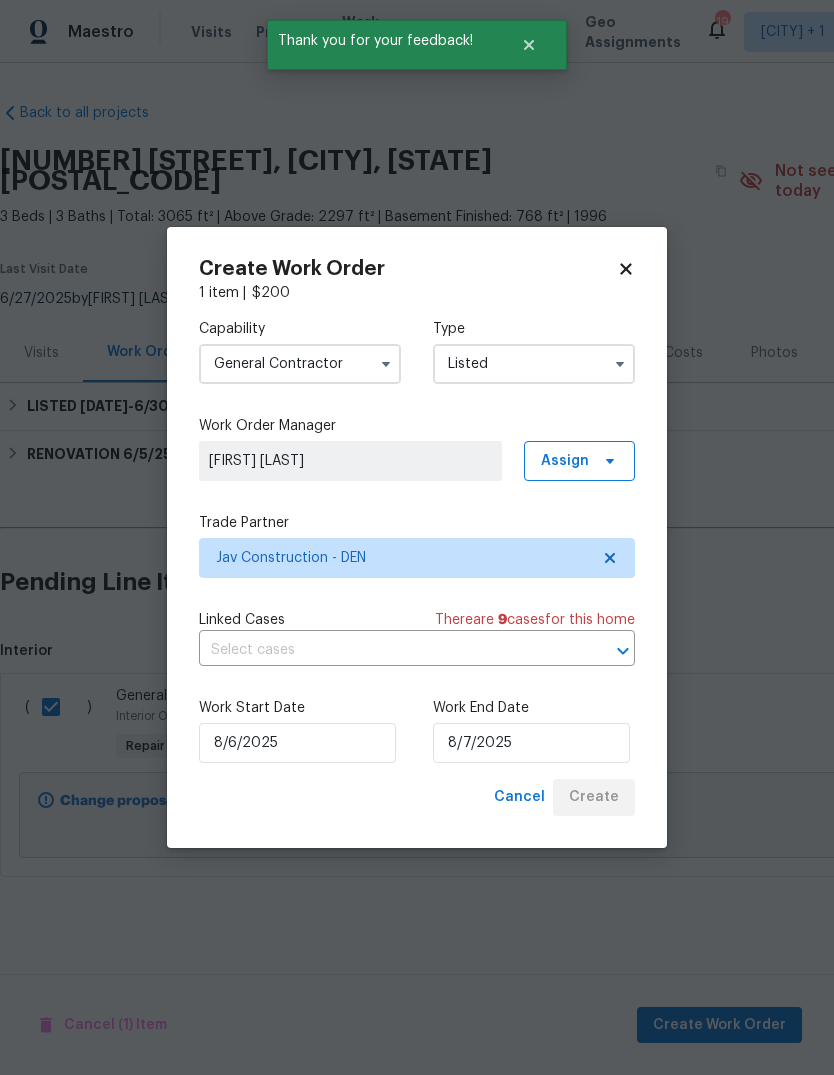 checkbox on "false" 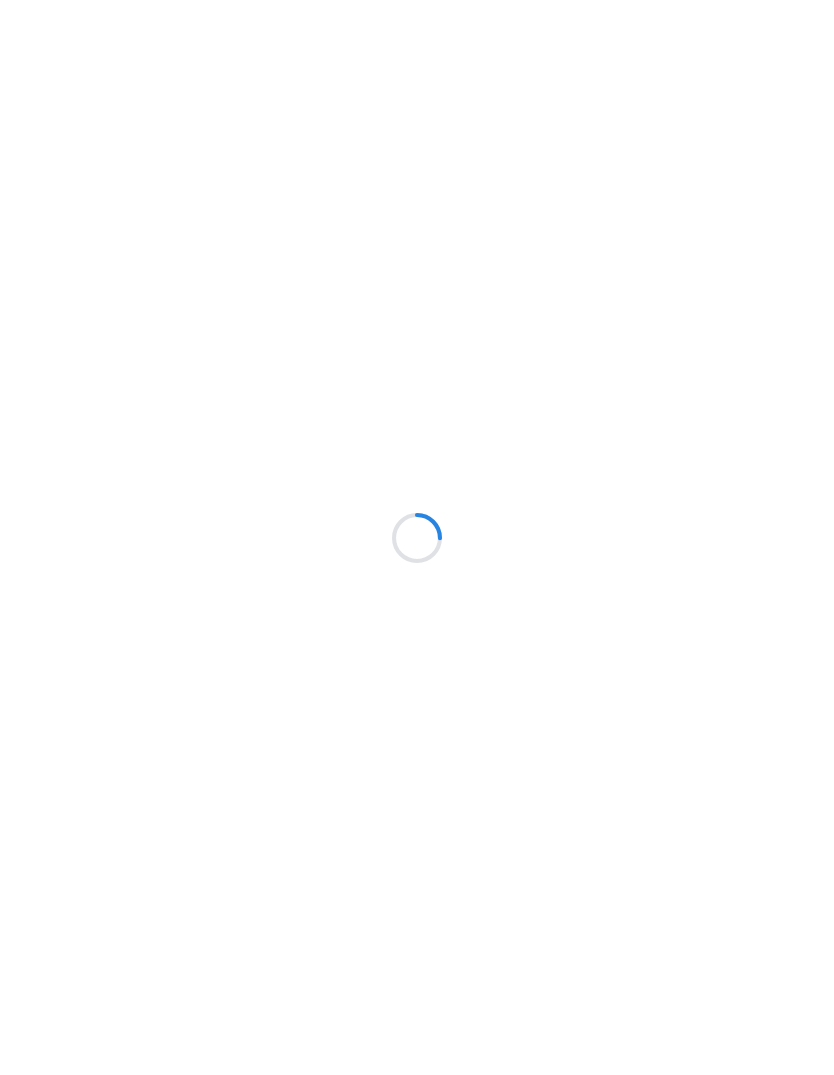 scroll, scrollTop: 0, scrollLeft: 0, axis: both 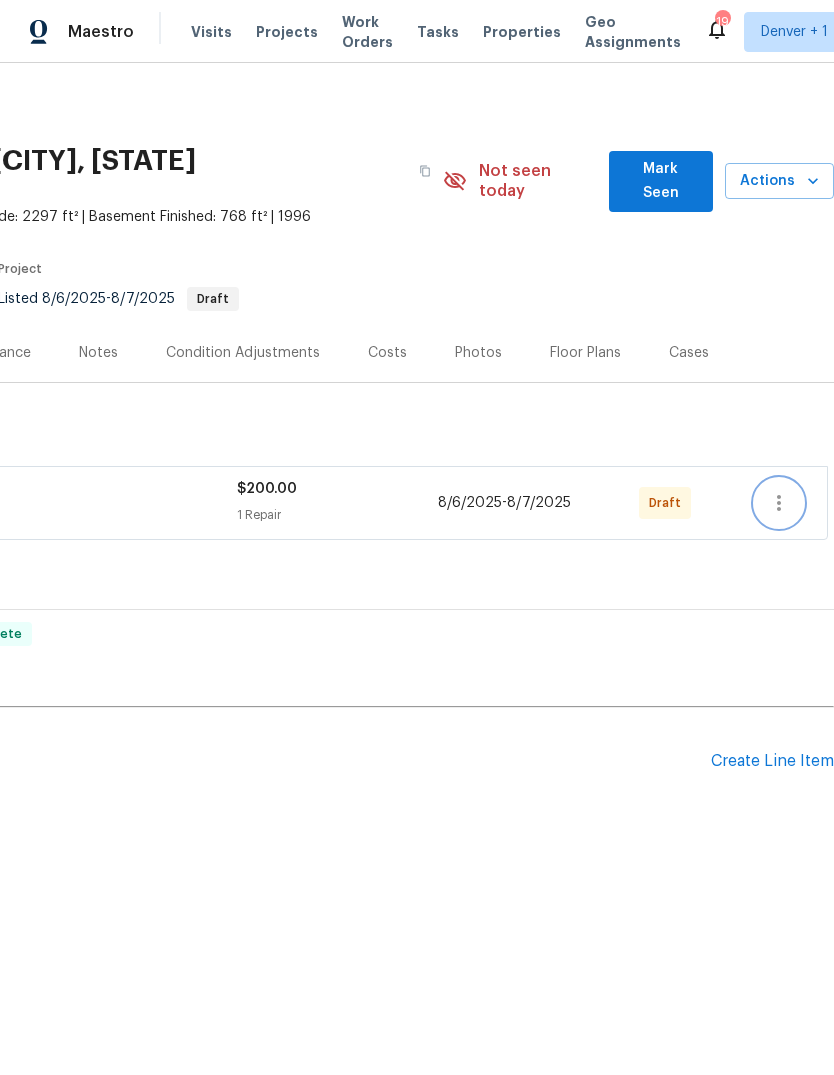 click 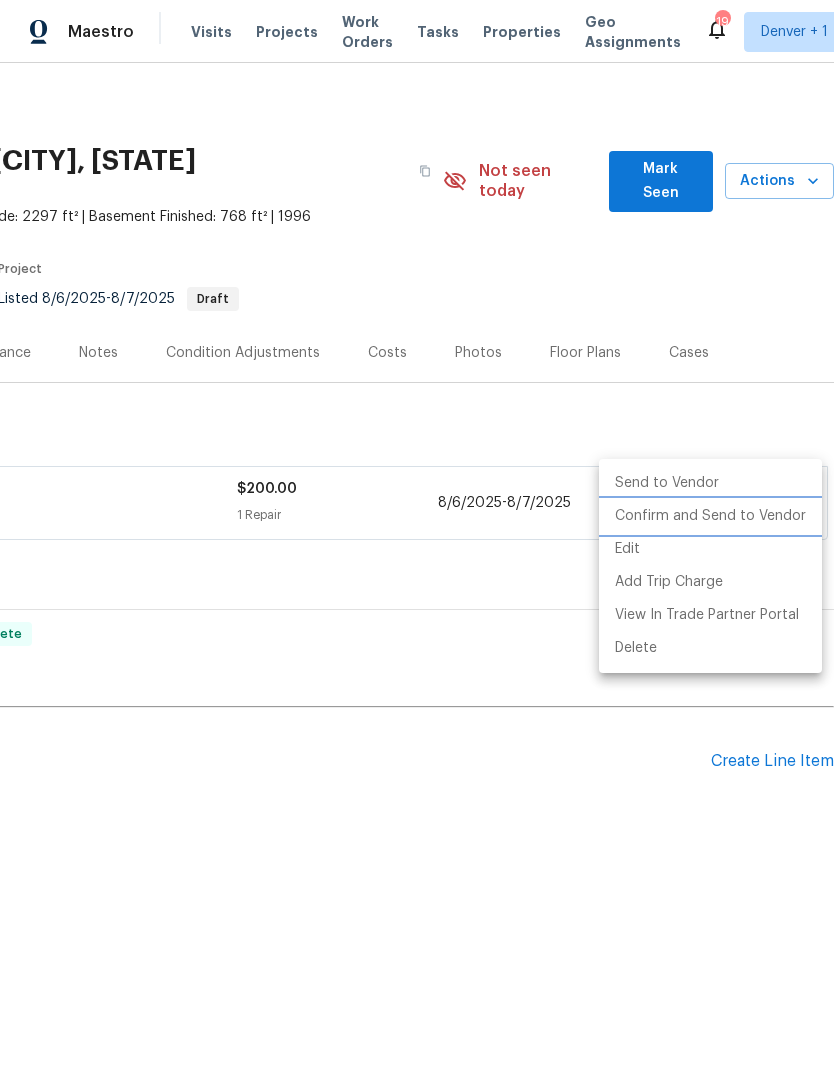 click on "Confirm and Send to Vendor" at bounding box center (710, 516) 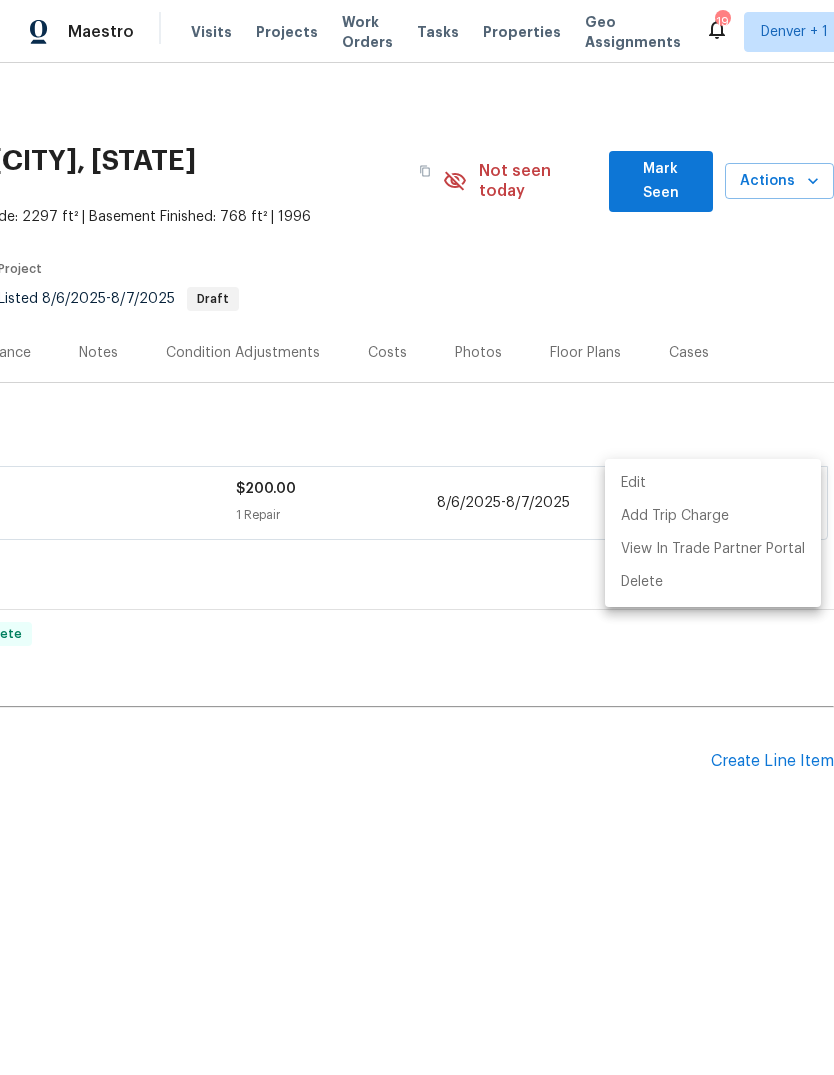 click at bounding box center (417, 537) 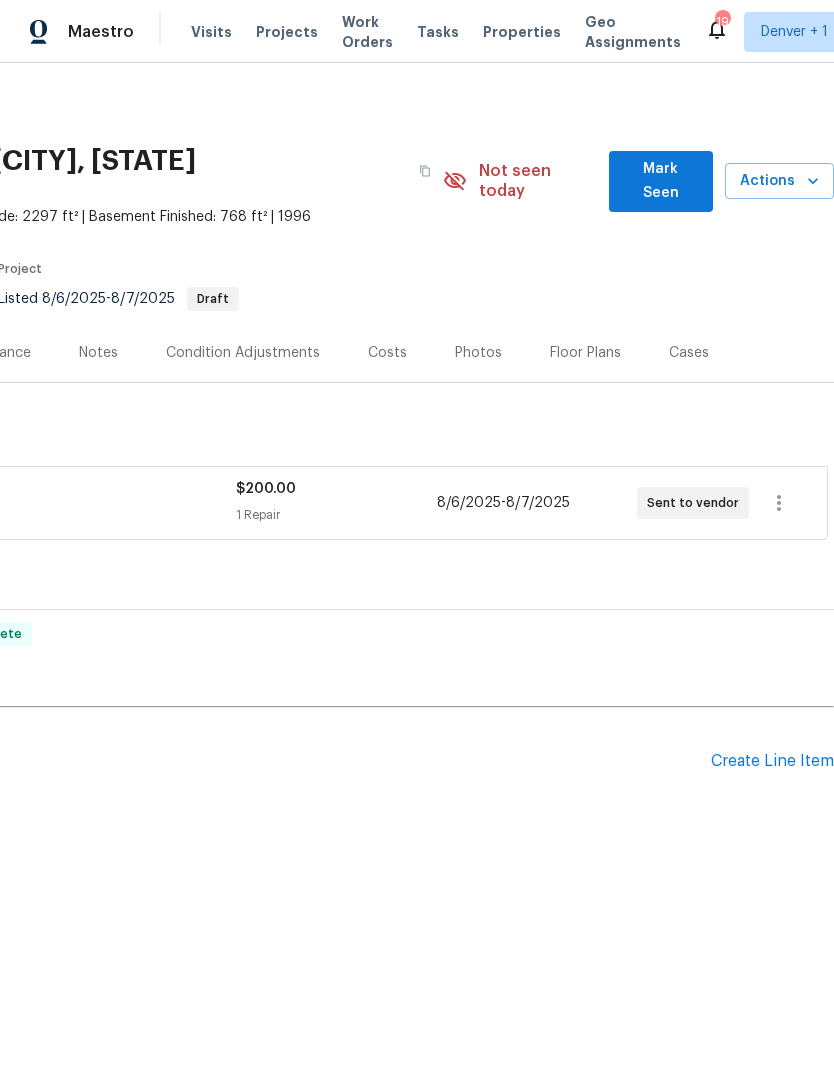 click on "Actions" at bounding box center (779, 181) 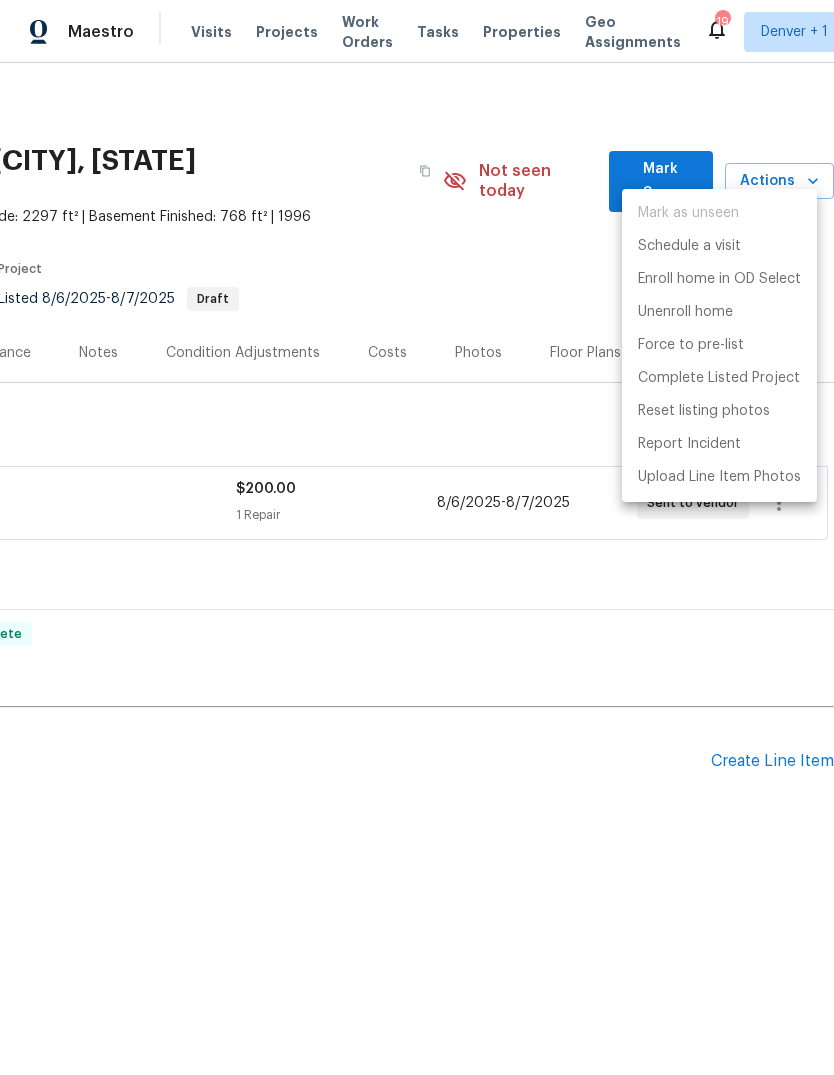 click at bounding box center [417, 537] 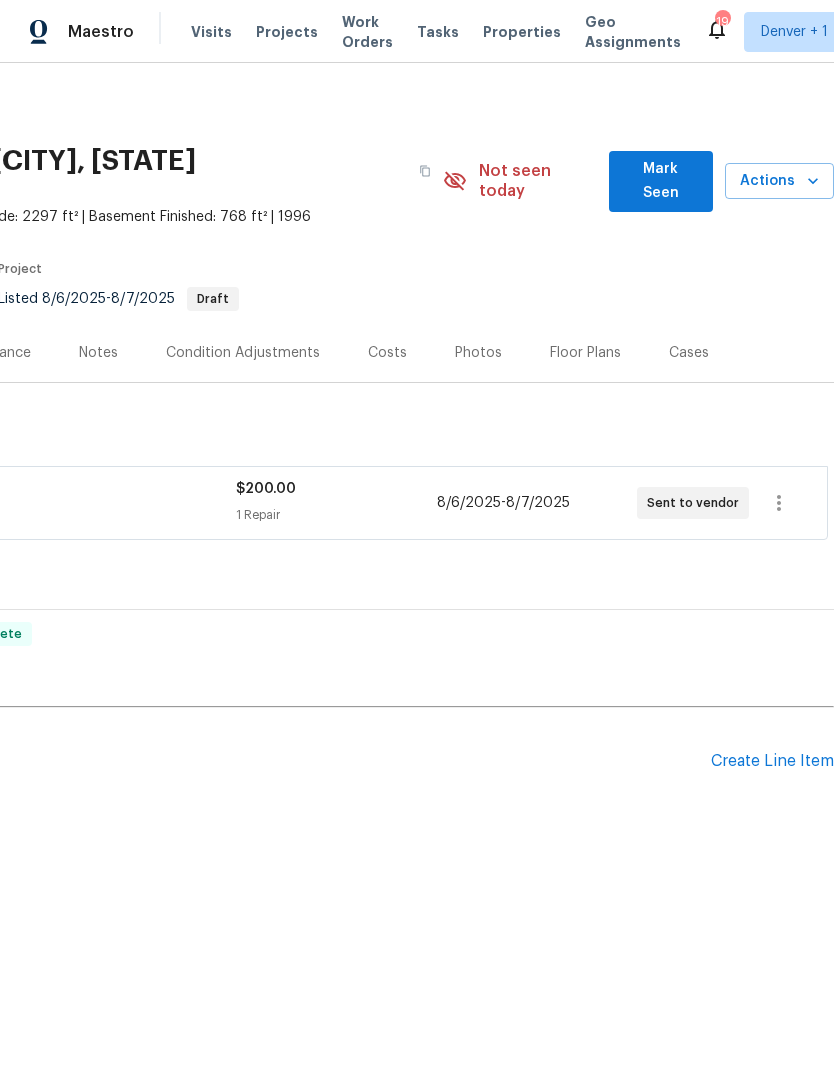 click on "Notes" at bounding box center [98, 353] 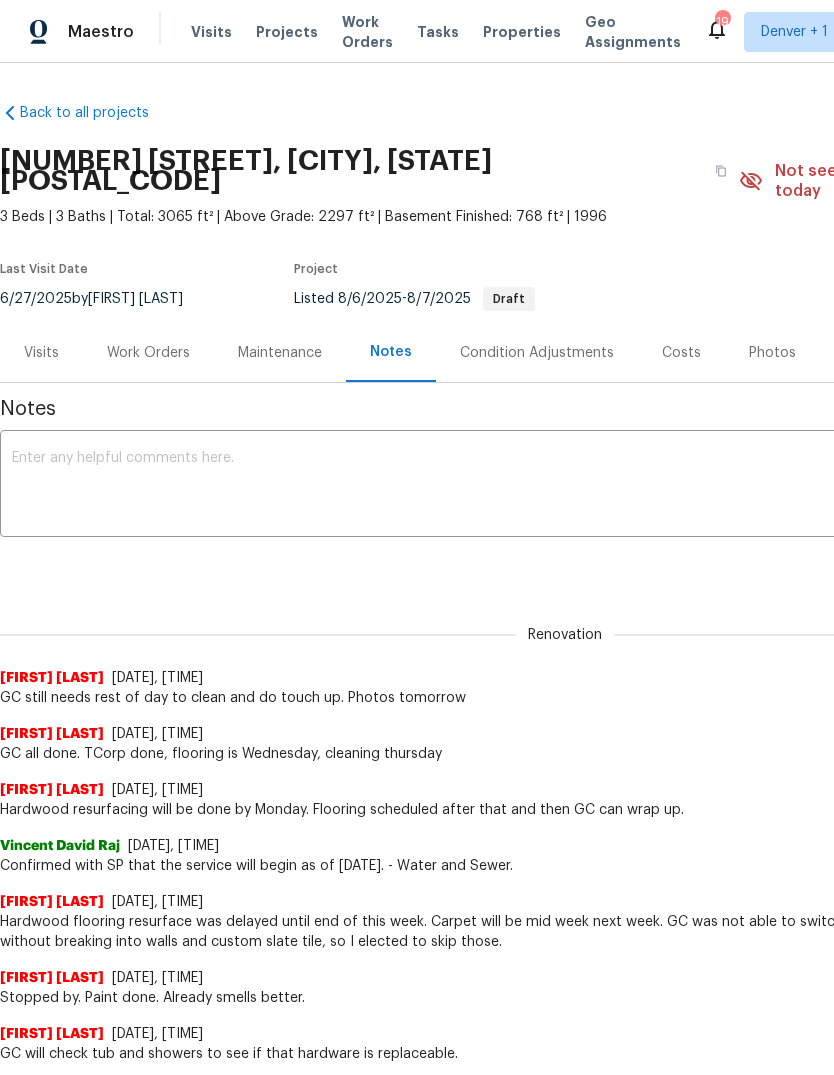 scroll, scrollTop: 0, scrollLeft: 0, axis: both 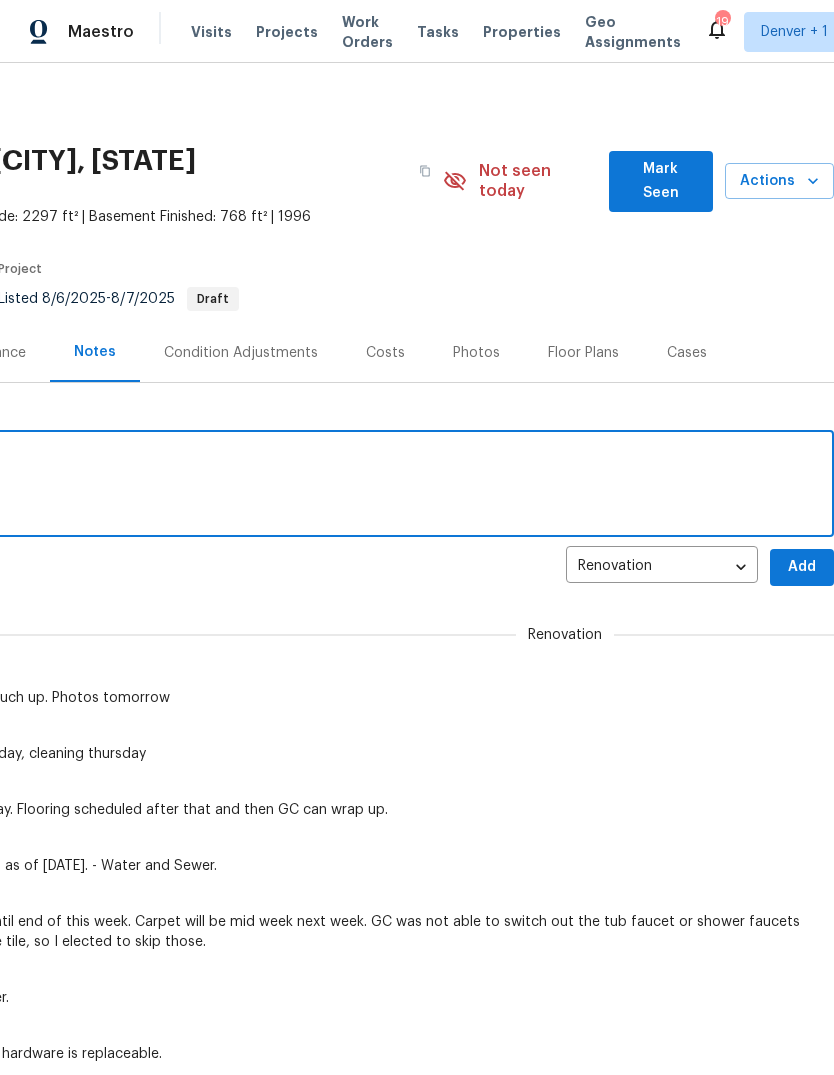 type on "TOM’d home. Major water leak." 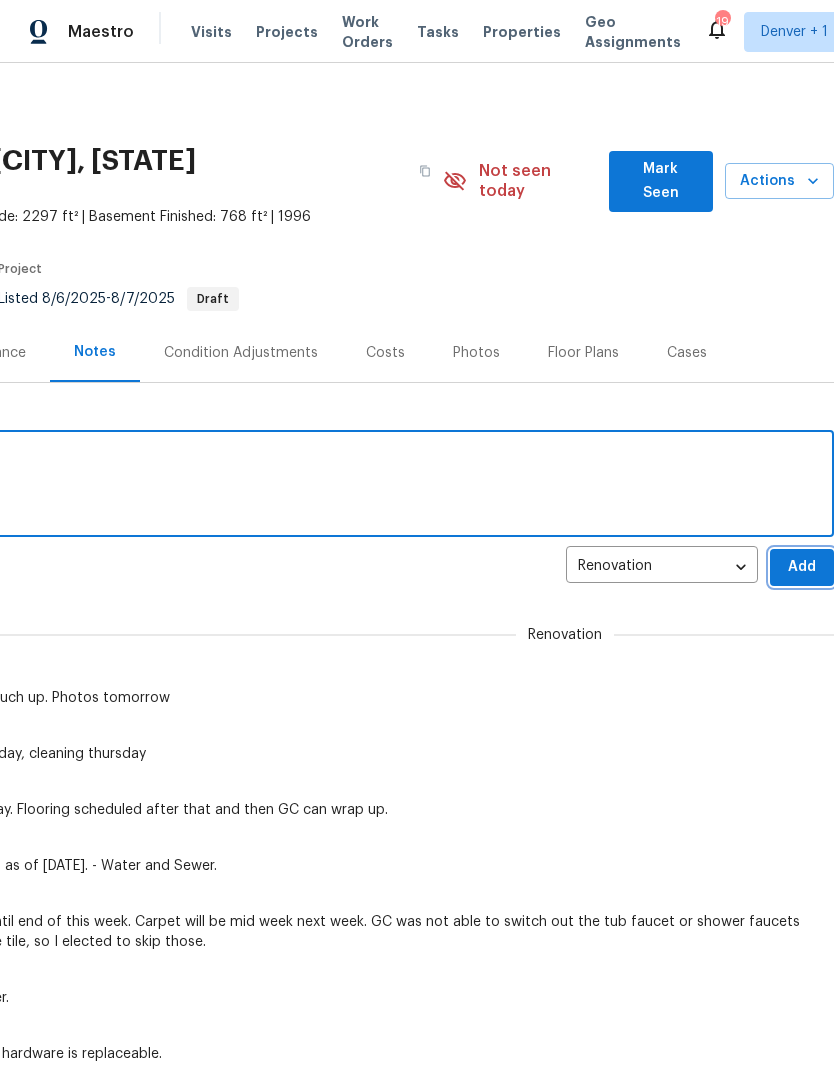click on "Add" at bounding box center [802, 567] 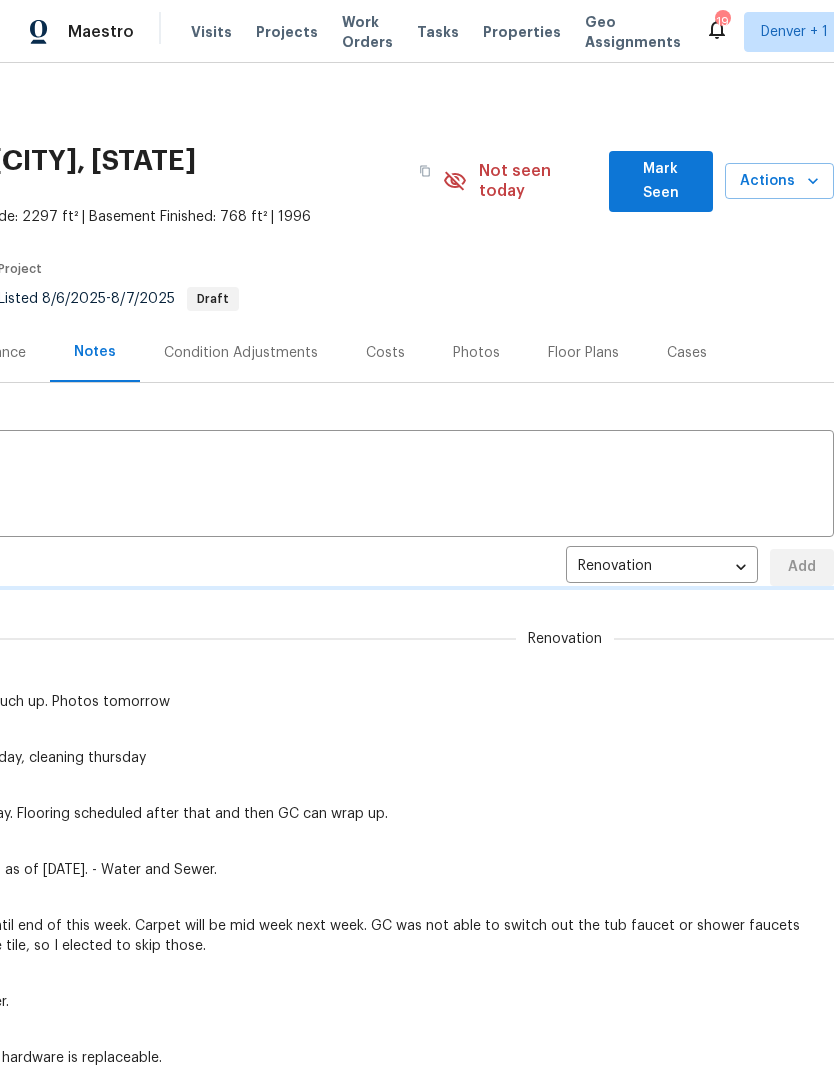 type 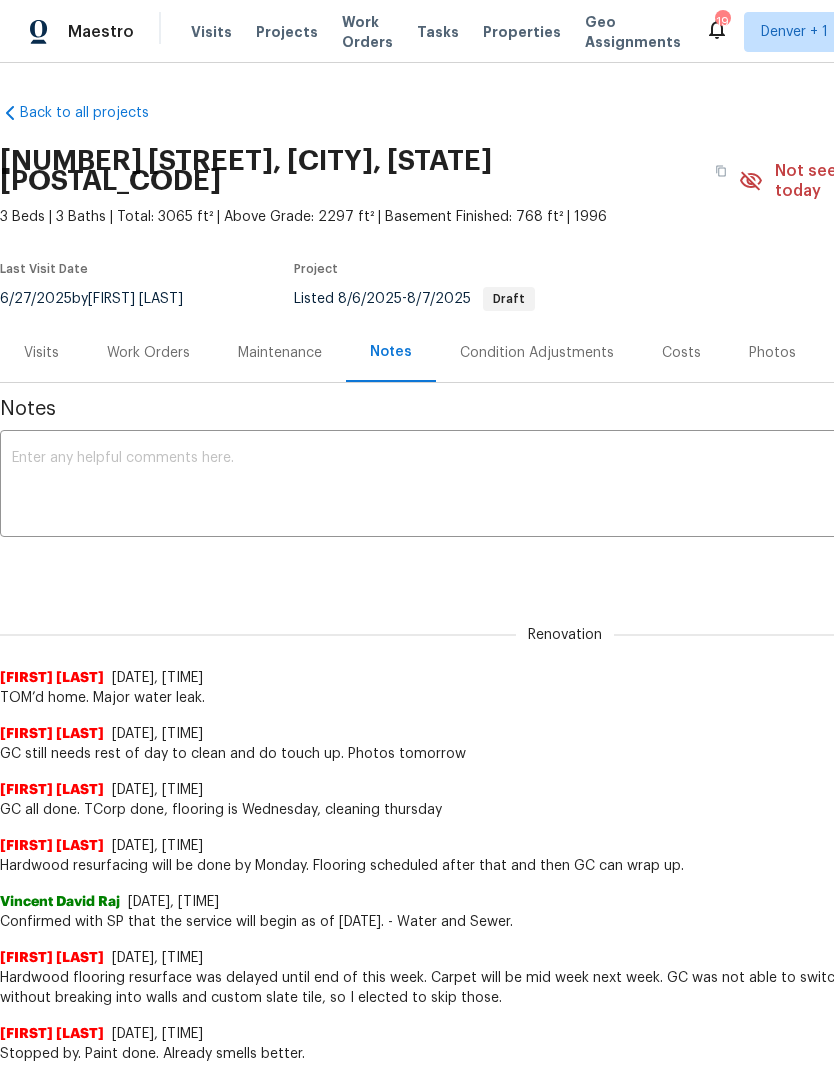 scroll, scrollTop: 0, scrollLeft: 0, axis: both 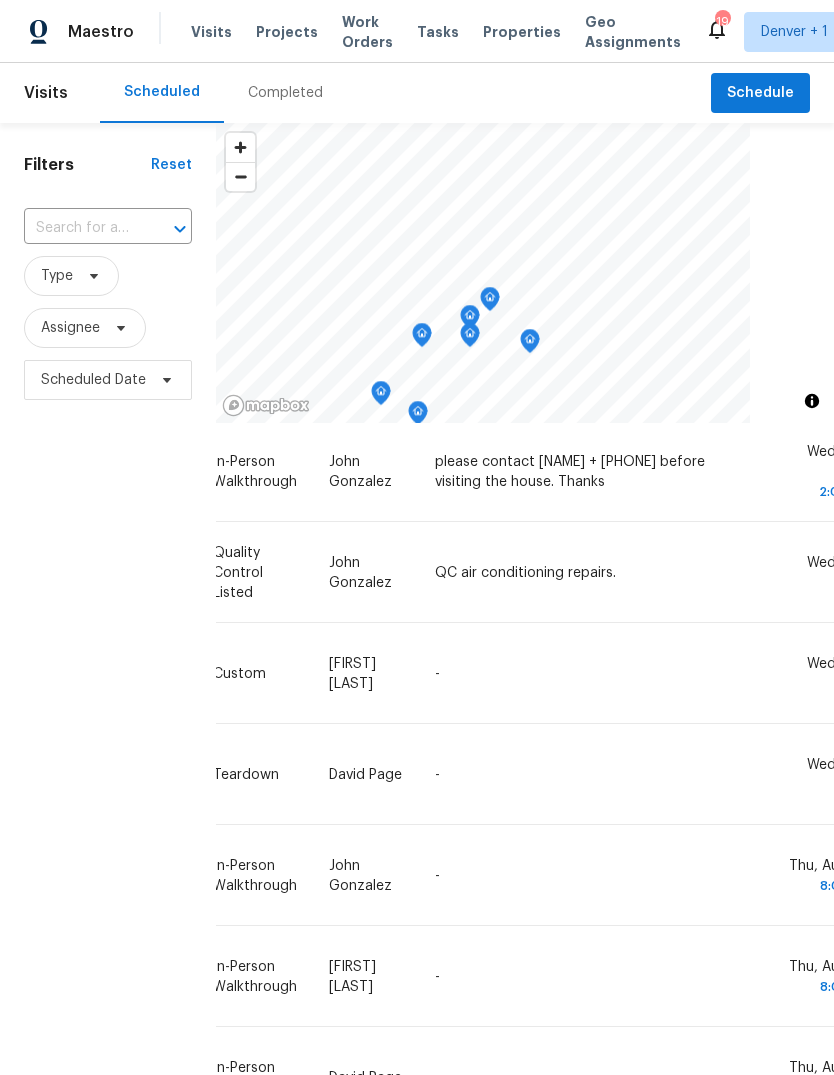 click 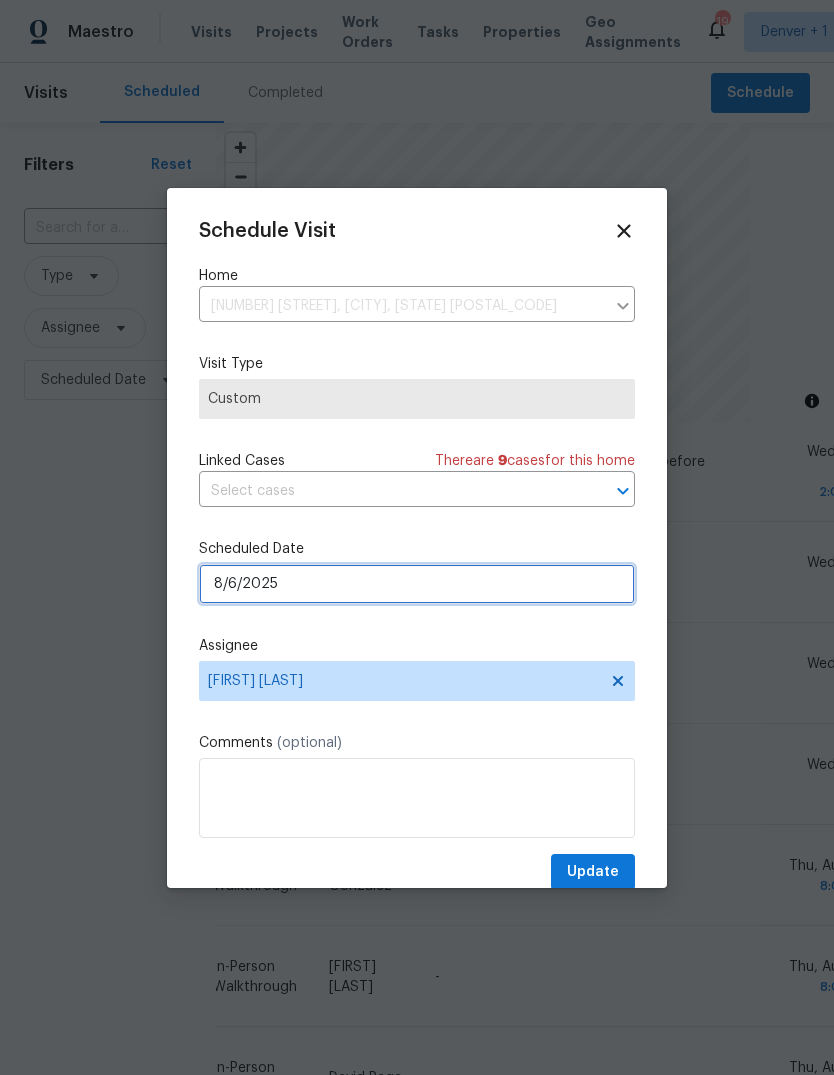 click on "8/6/2025" at bounding box center [417, 584] 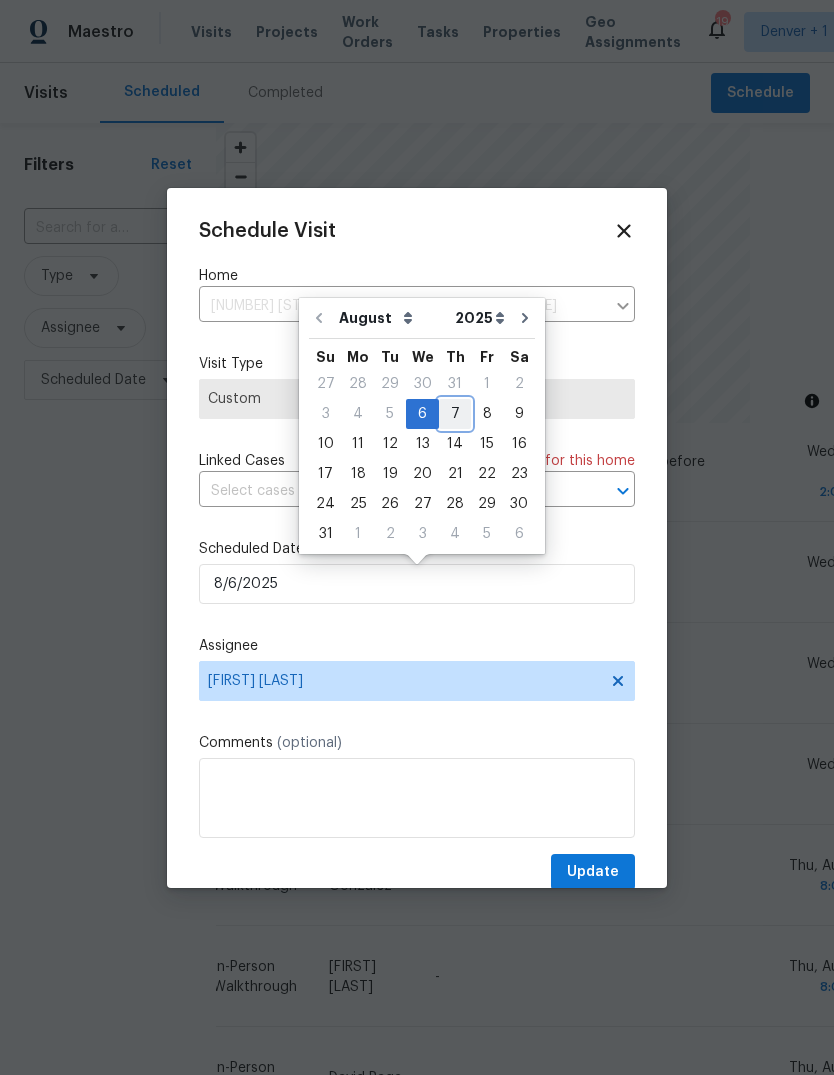 click on "7" at bounding box center (455, 414) 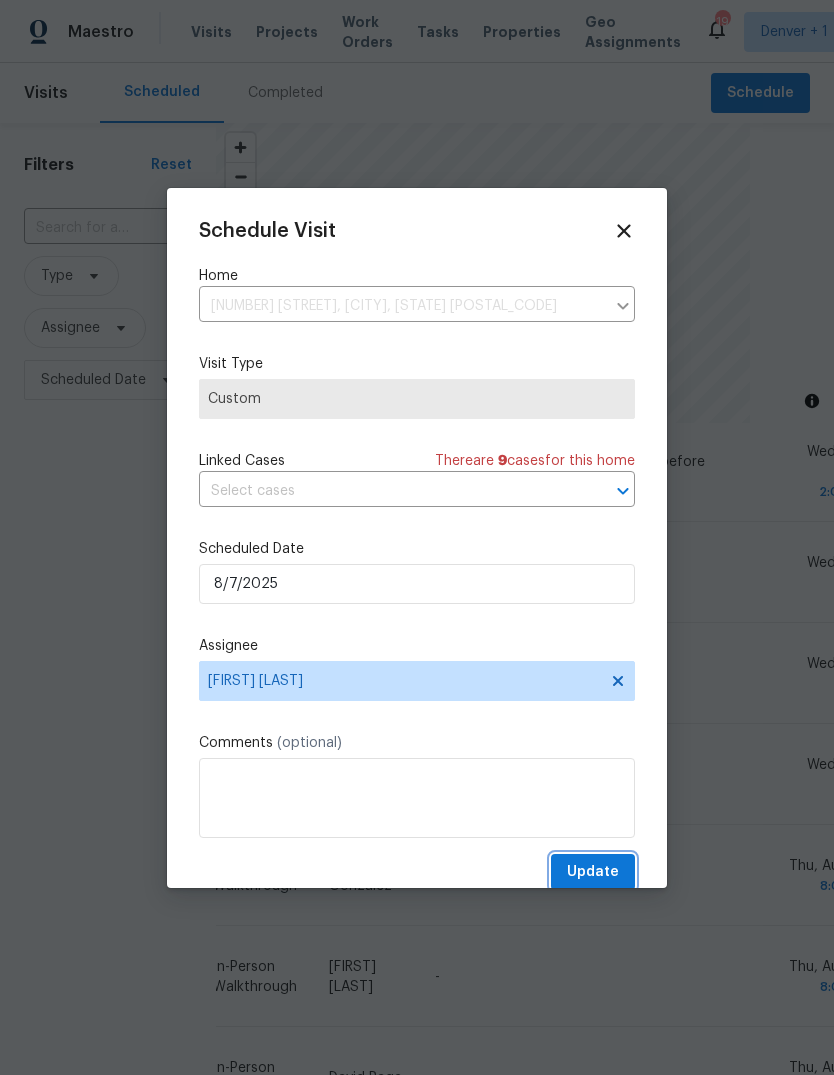 click on "Update" at bounding box center (593, 872) 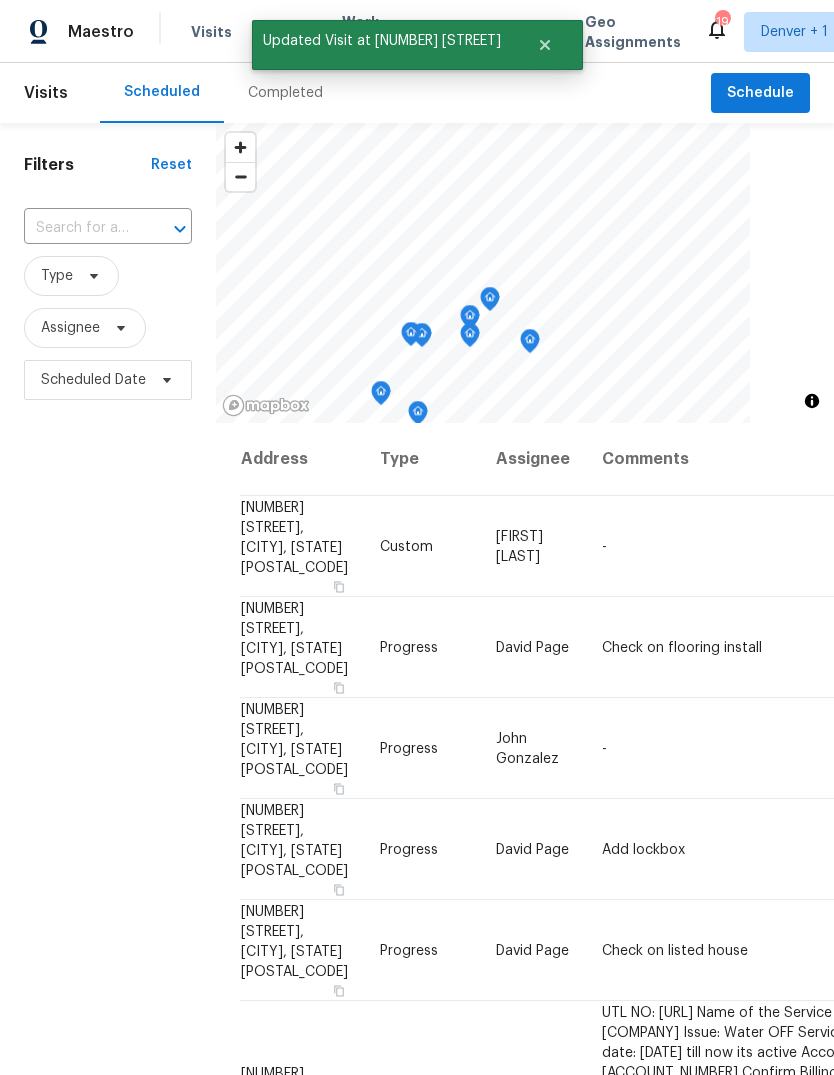 scroll, scrollTop: 0, scrollLeft: 0, axis: both 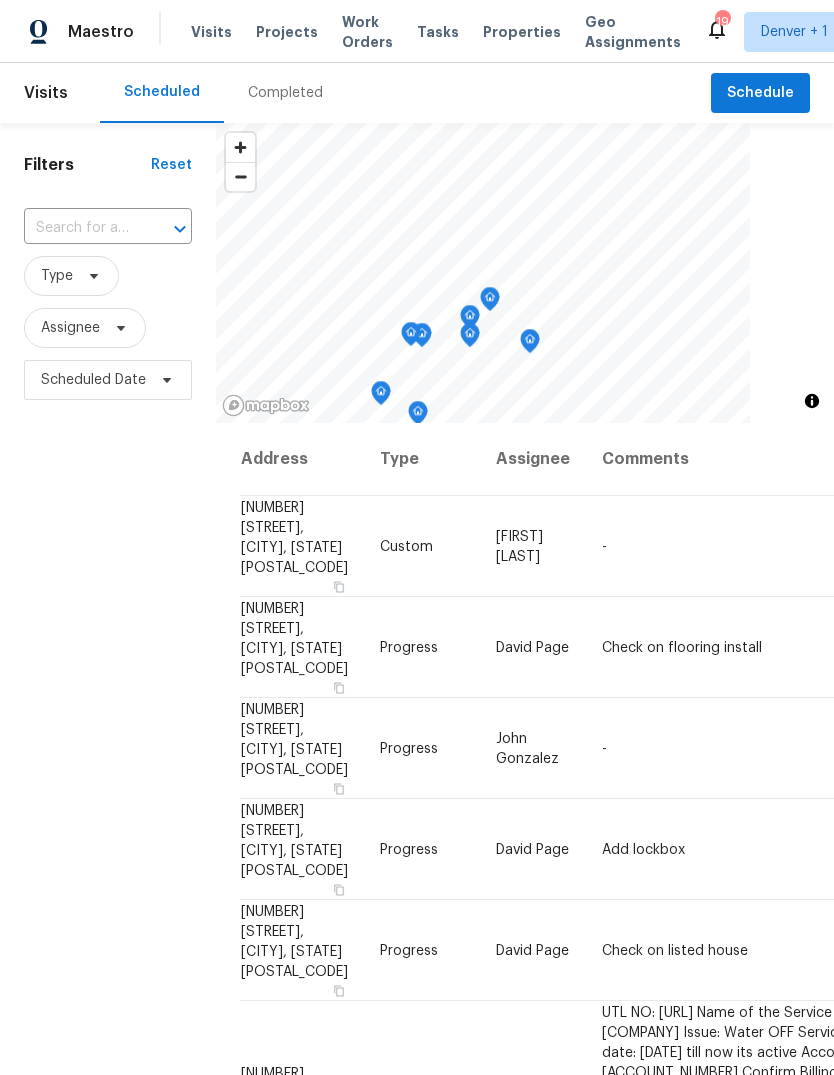 click on "Completed" at bounding box center [285, 93] 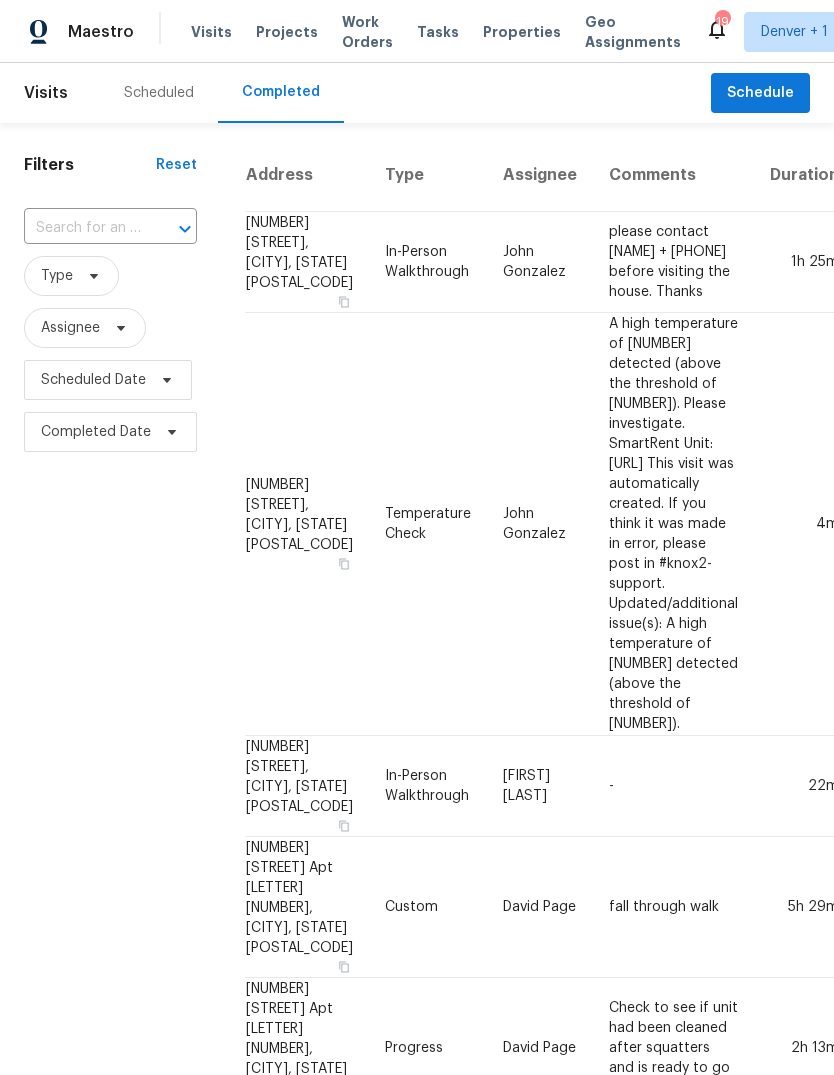 click at bounding box center (82, 228) 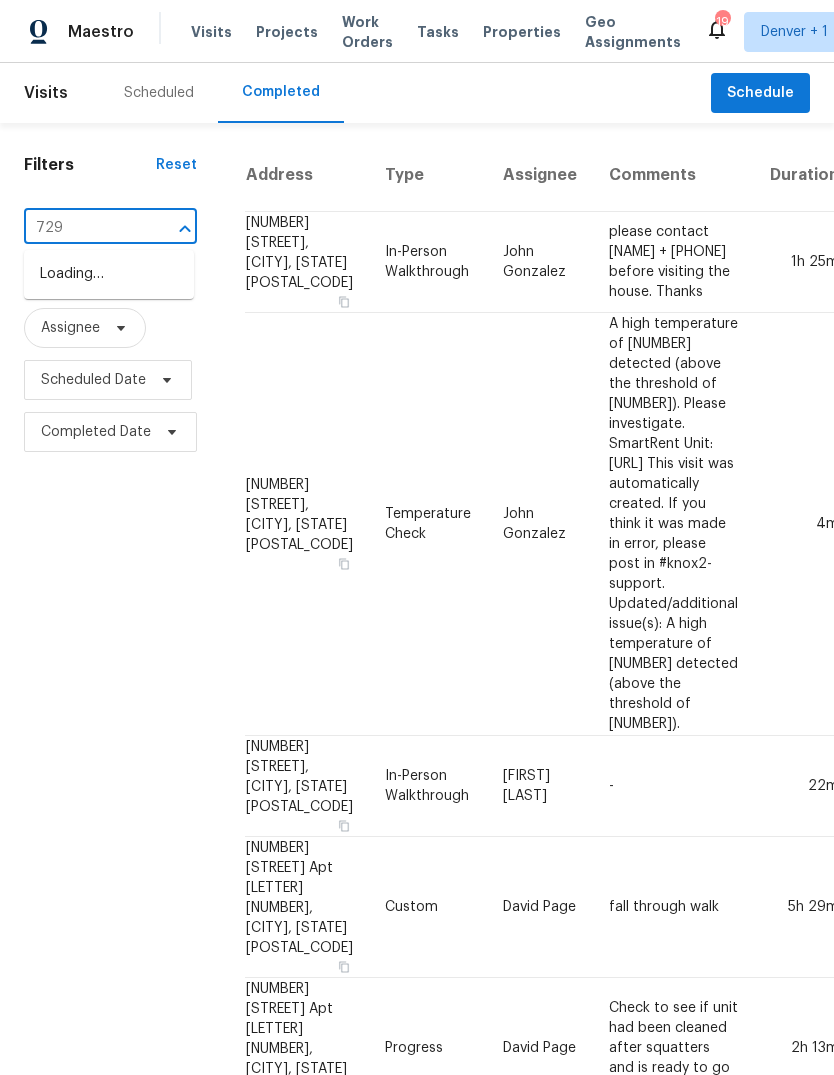type on "7292" 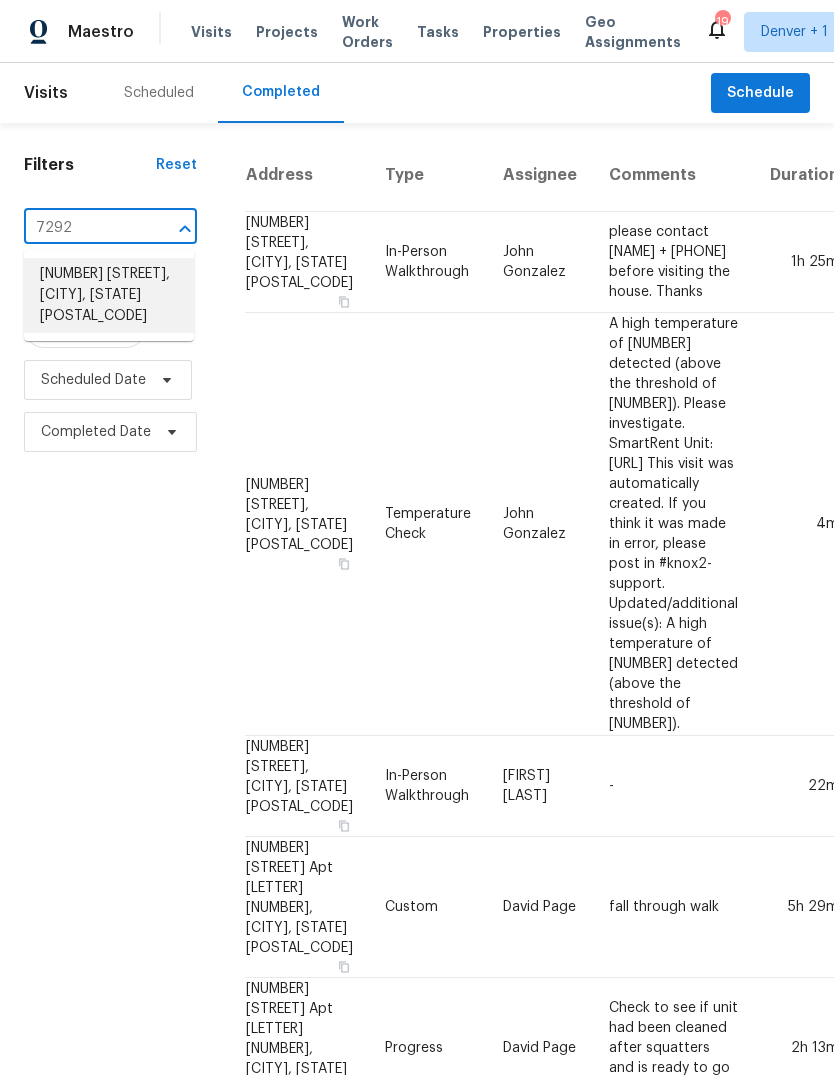 click on "[NUMBER] [STREET], [CITY], [STATE] [POSTAL_CODE]" at bounding box center (109, 295) 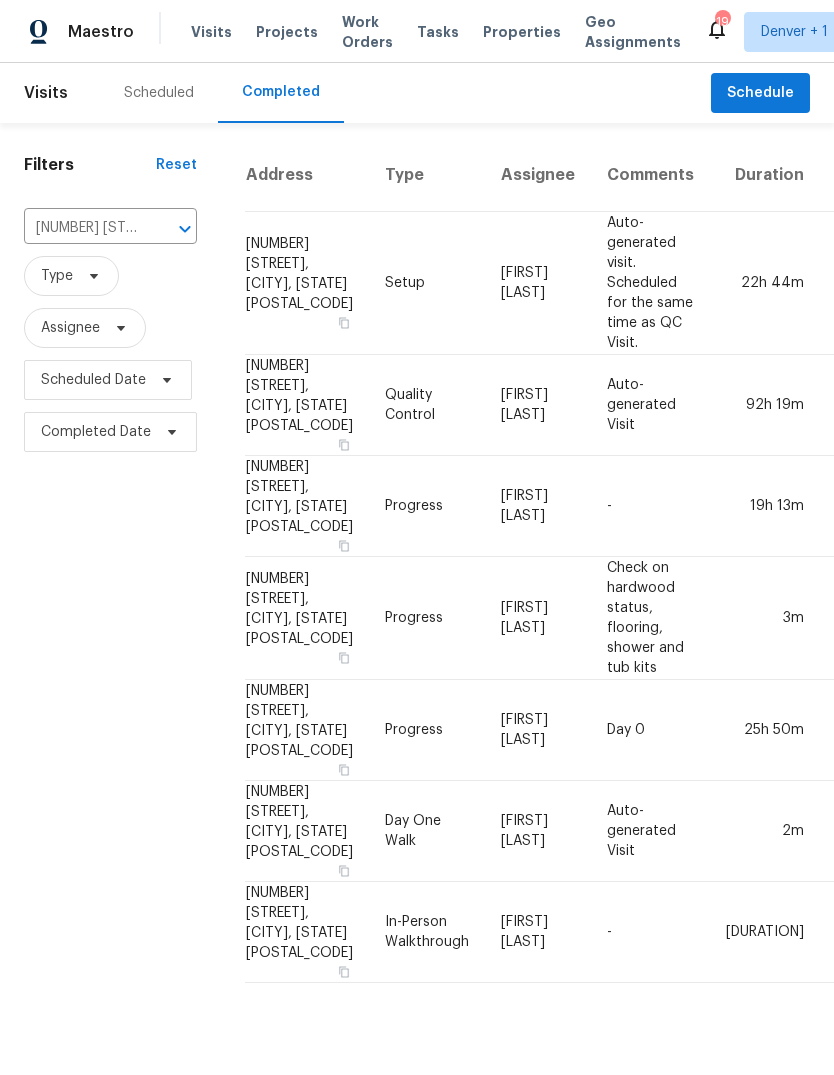 scroll, scrollTop: 0, scrollLeft: 0, axis: both 